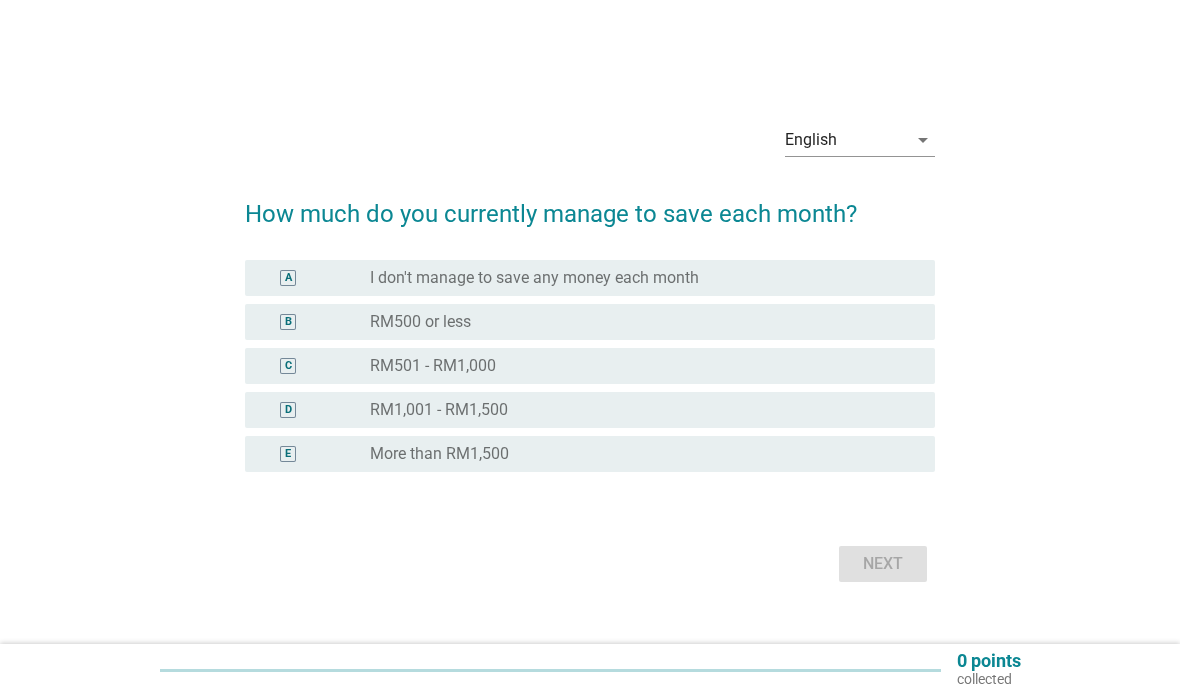 scroll, scrollTop: 0, scrollLeft: 0, axis: both 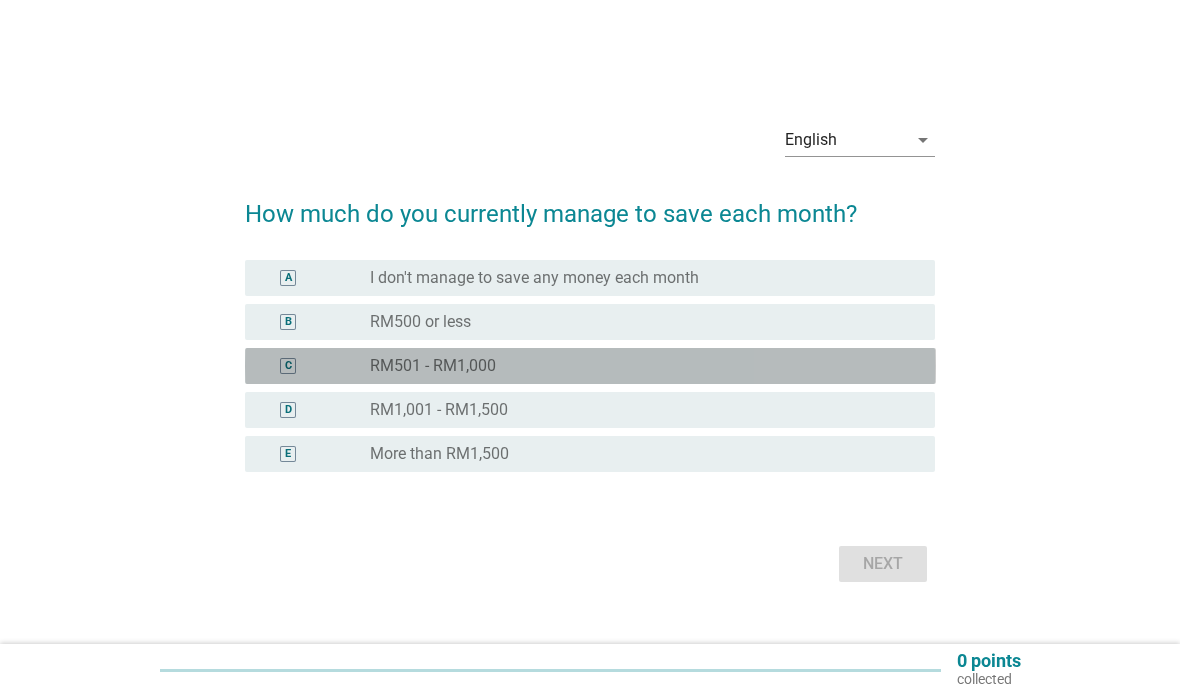 click on "radio_button_unchecked RM501 - RM1,000" at bounding box center [636, 366] 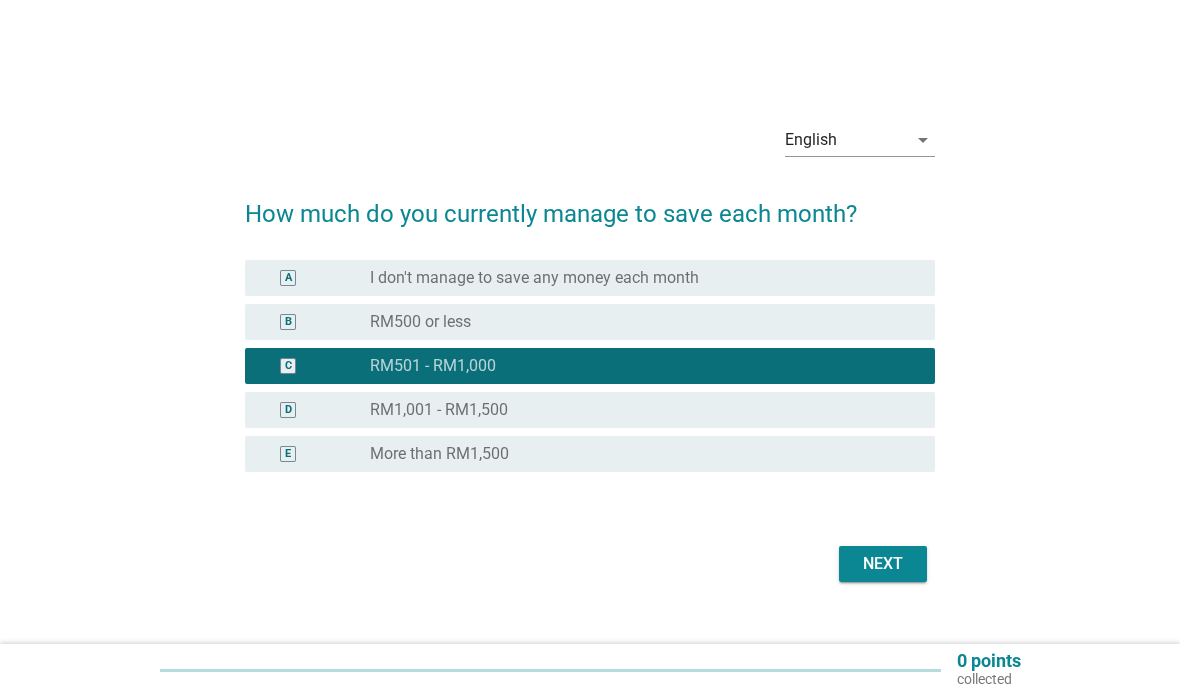 click on "Next" at bounding box center (883, 564) 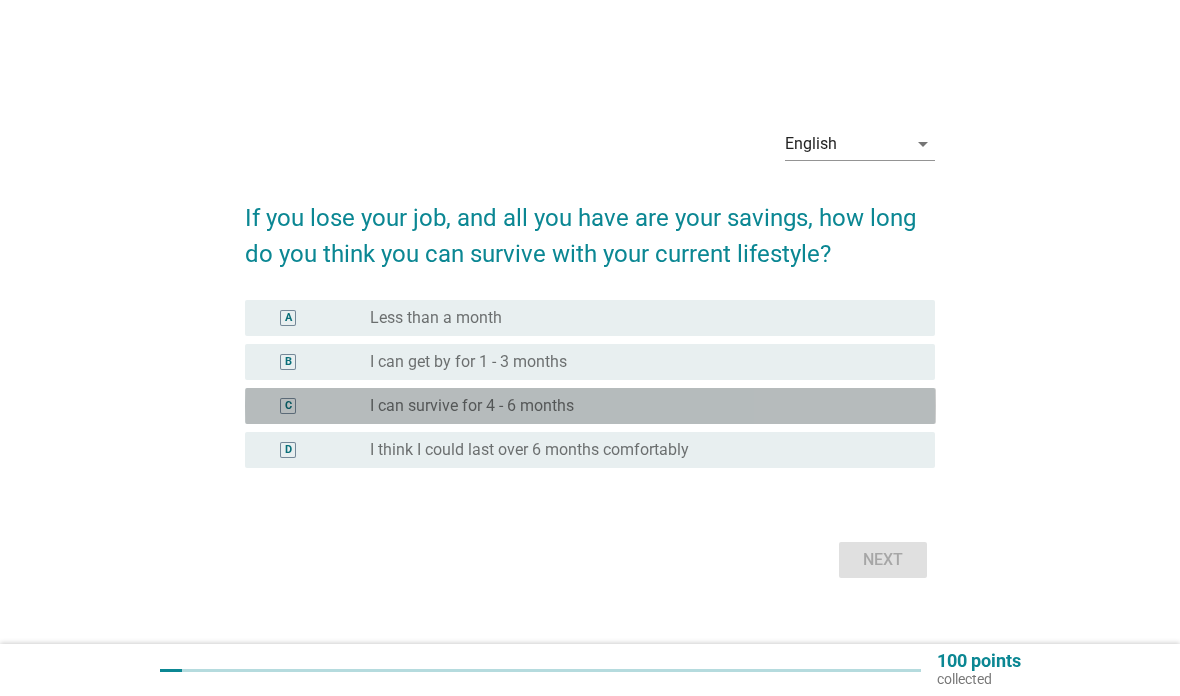 click on "radio_button_unchecked I can survive for 4 - 6 months" at bounding box center (636, 406) 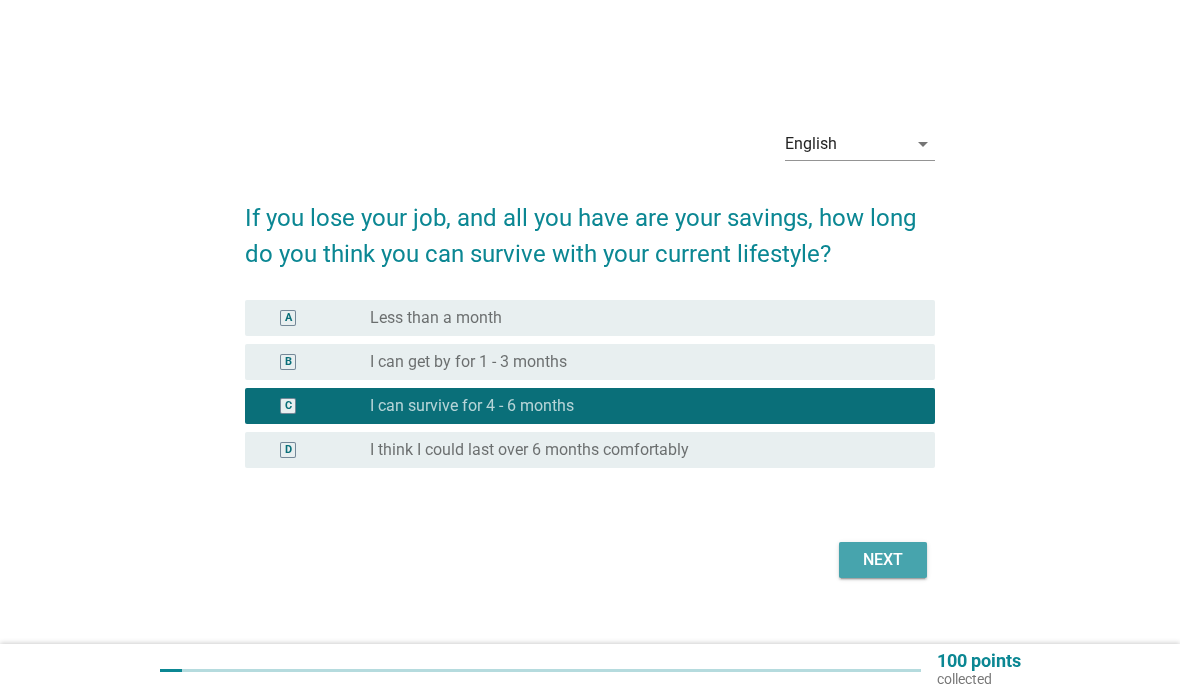 click on "Next" at bounding box center [883, 560] 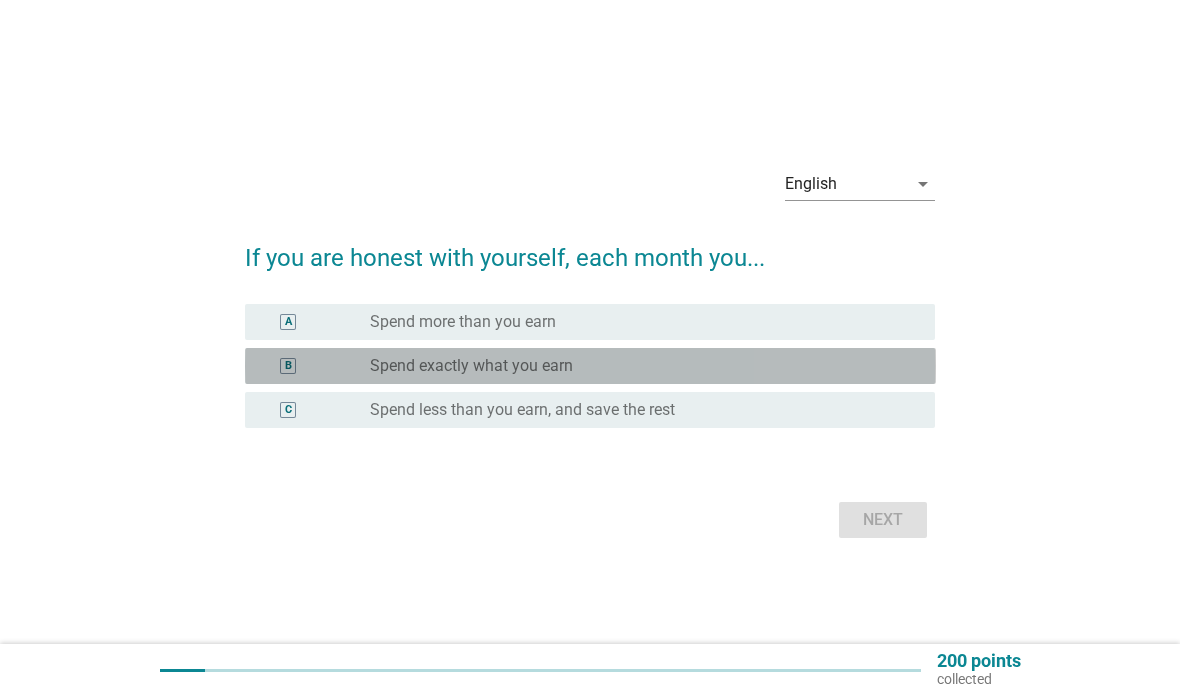 click on "radio_button_unchecked Spend exactly what you earn" at bounding box center [636, 366] 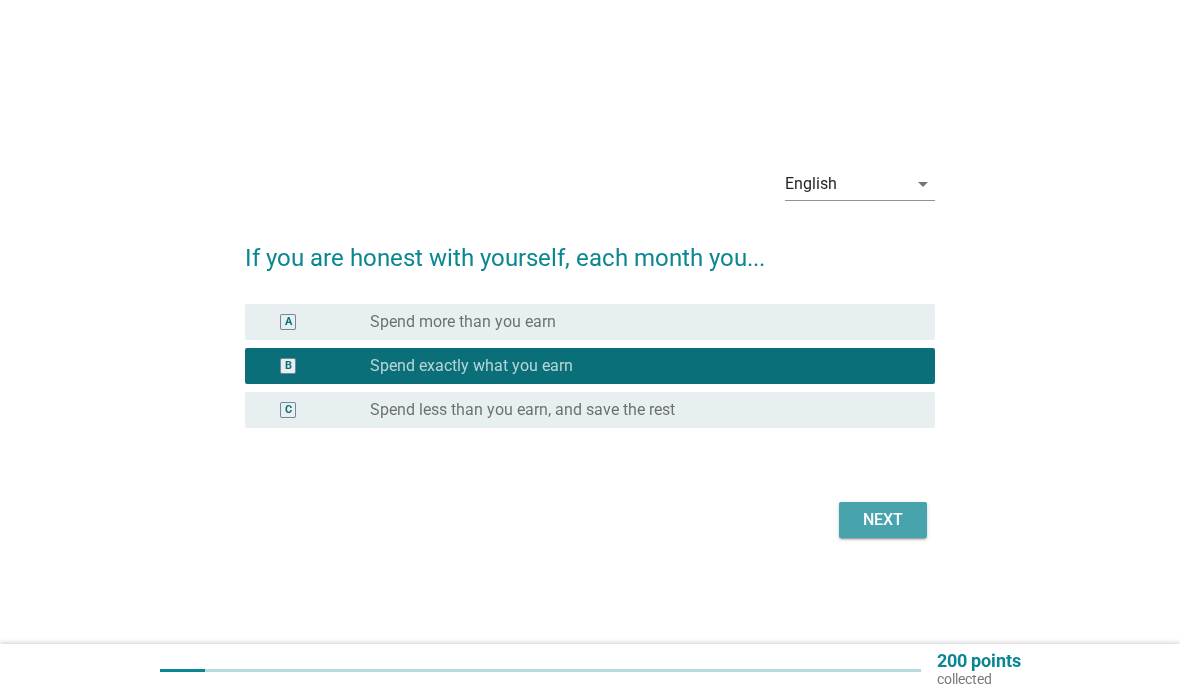 click on "Next" at bounding box center [883, 520] 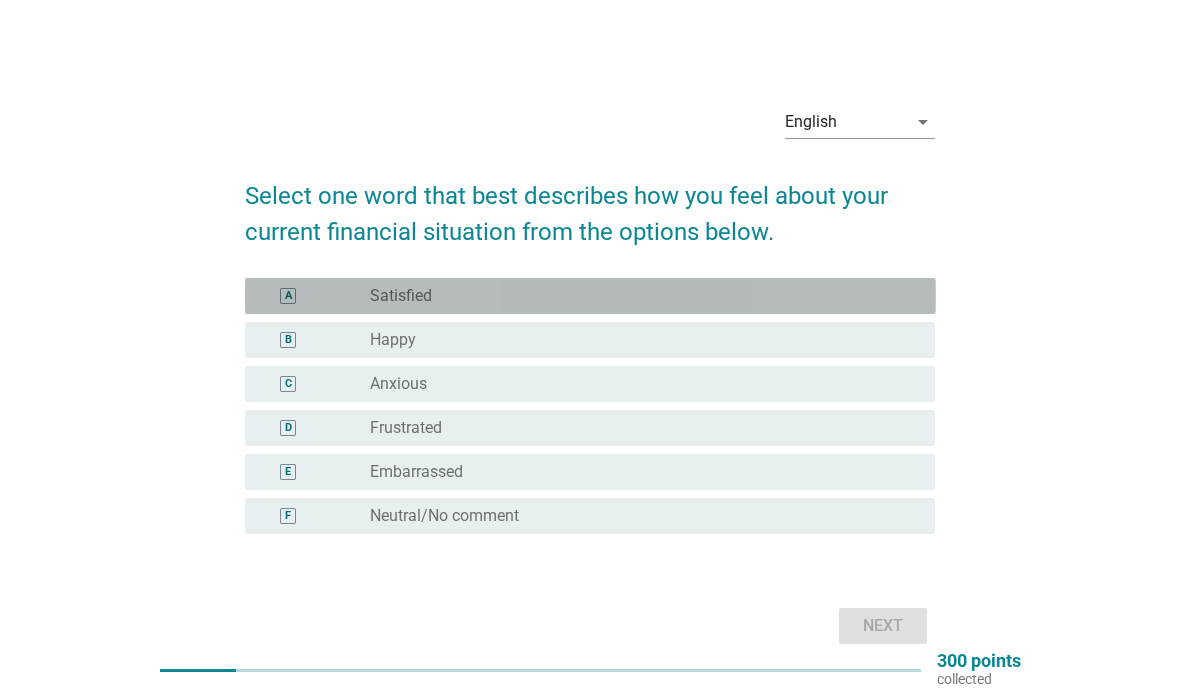 click on "A     radio_button_unchecked Satisfied" at bounding box center (590, 296) 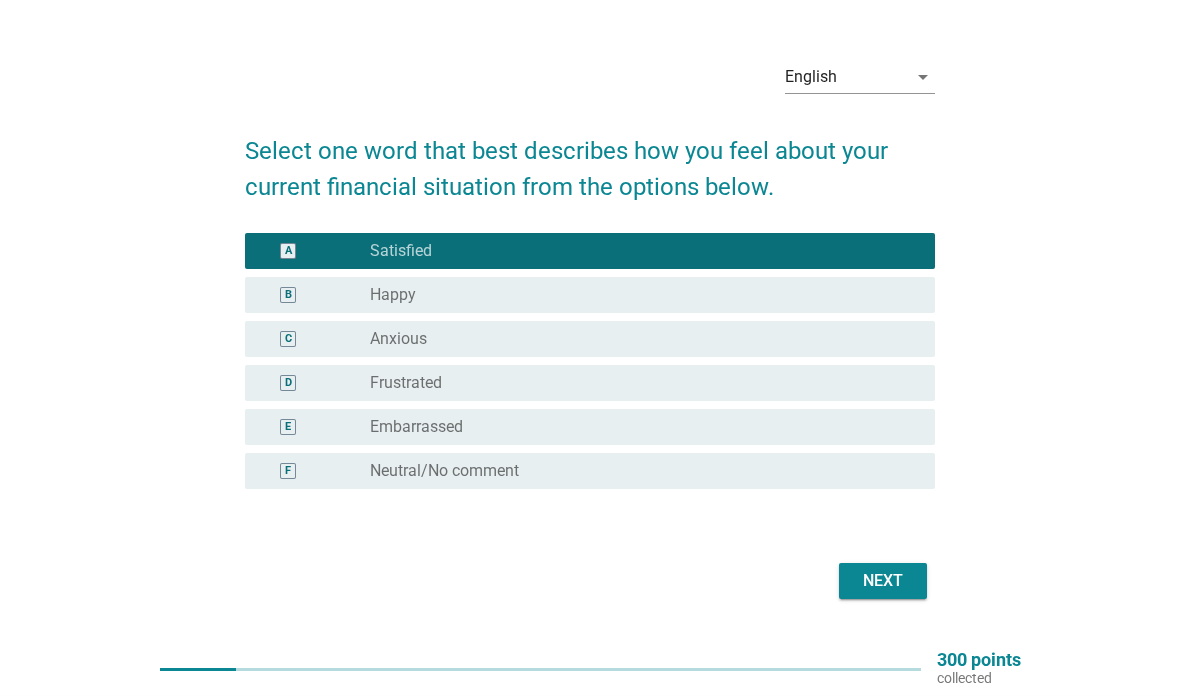 scroll, scrollTop: 45, scrollLeft: 0, axis: vertical 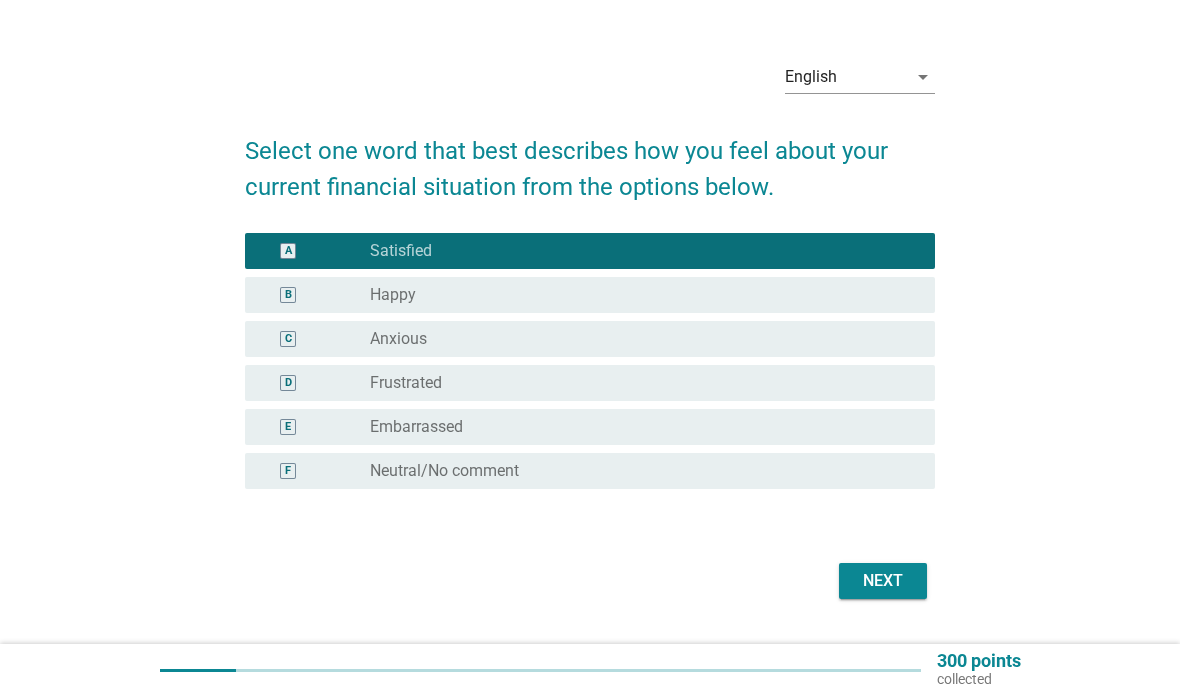 click on "Next" at bounding box center [883, 581] 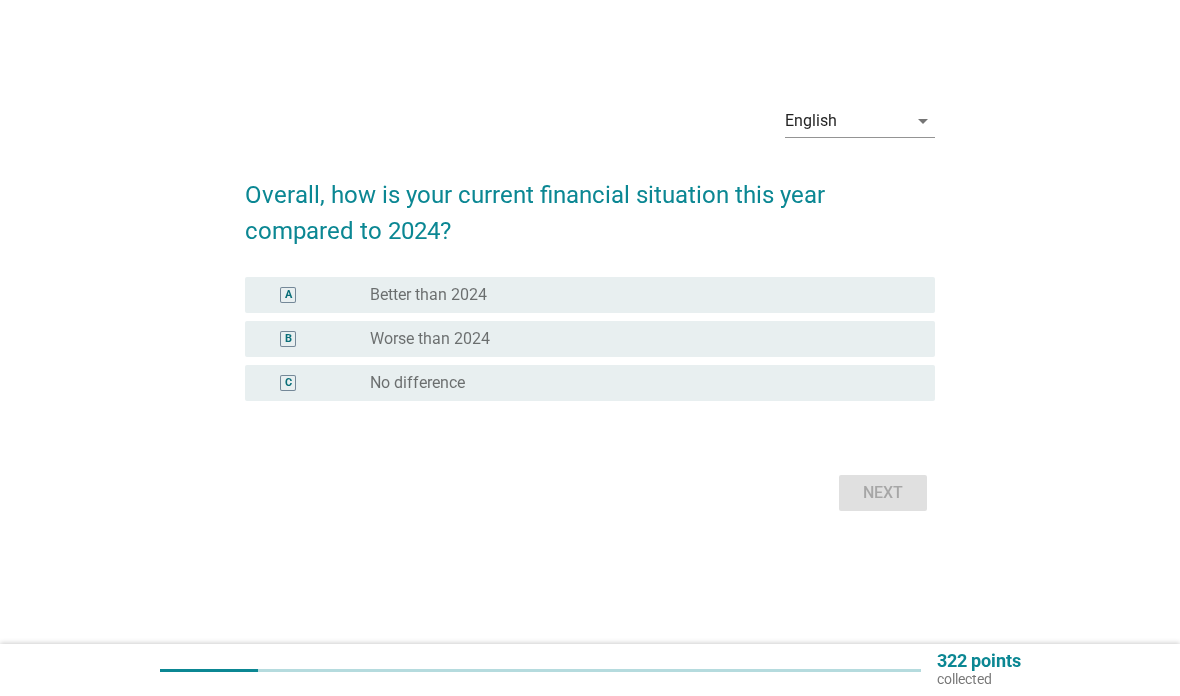 scroll, scrollTop: 0, scrollLeft: 0, axis: both 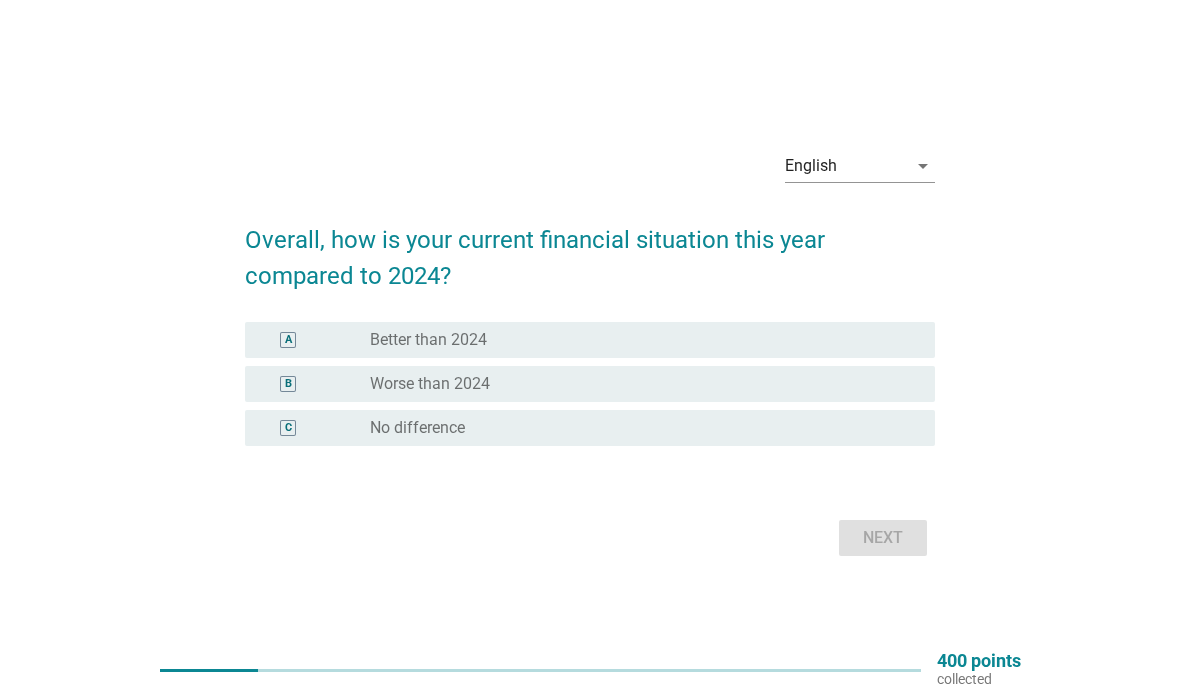 click on "radio_button_unchecked Better than 2024" at bounding box center (636, 340) 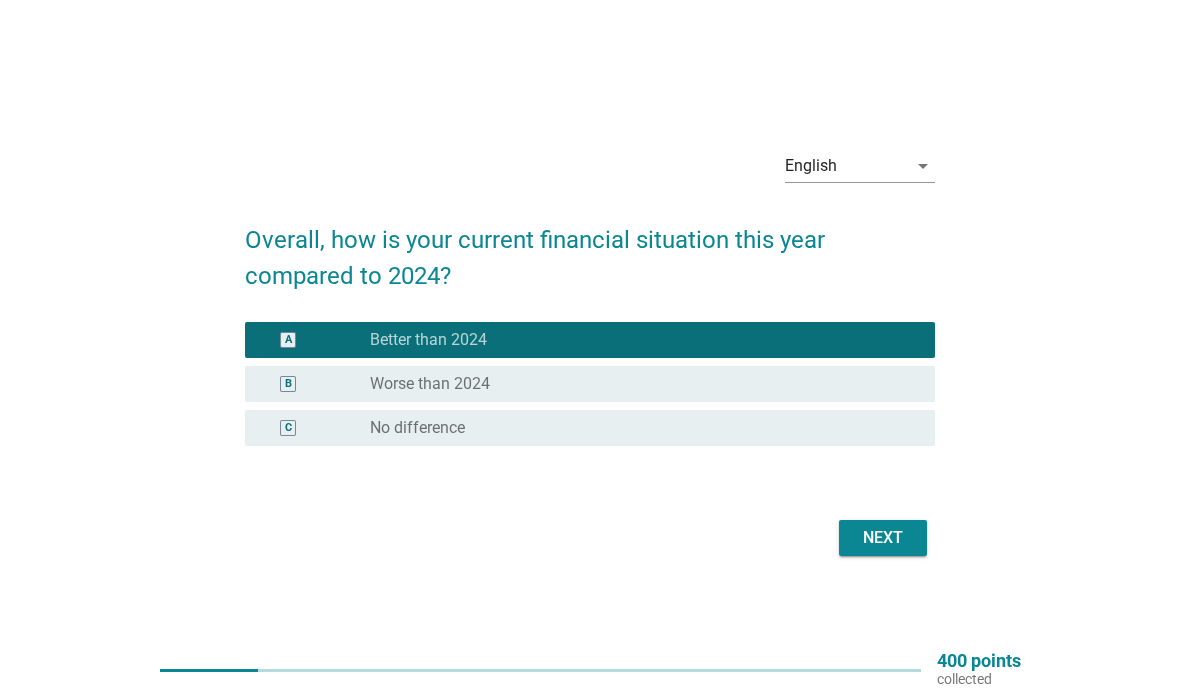 click on "Next" at bounding box center (883, 538) 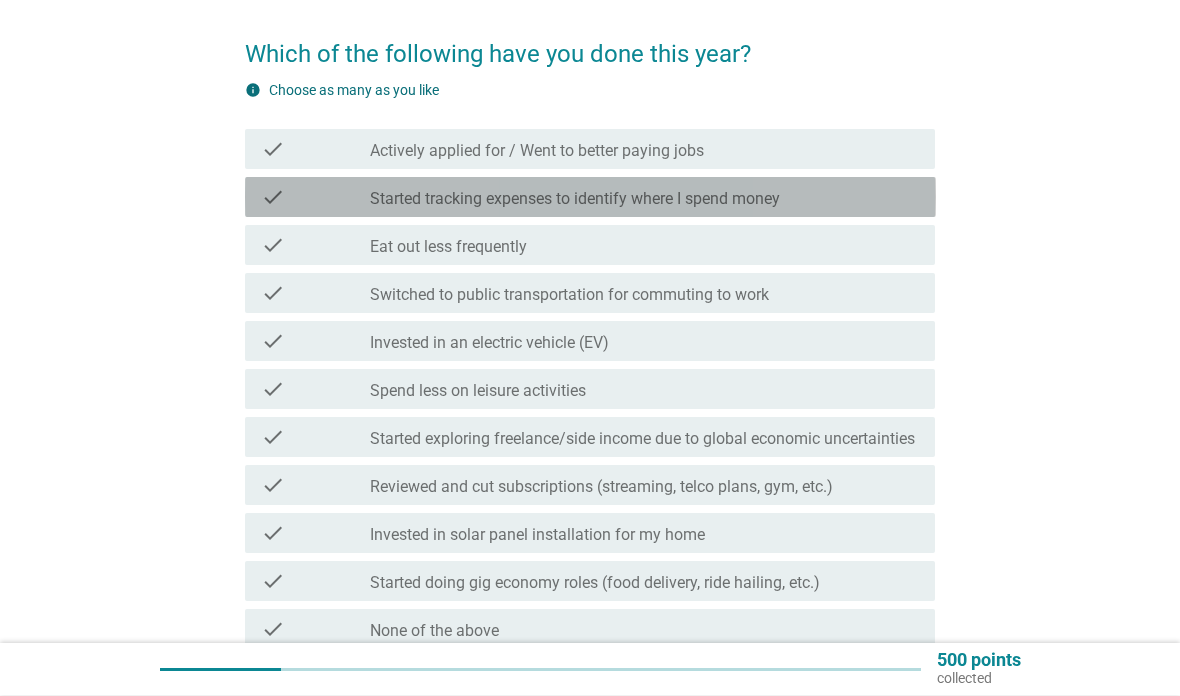 scroll, scrollTop: 142, scrollLeft: 0, axis: vertical 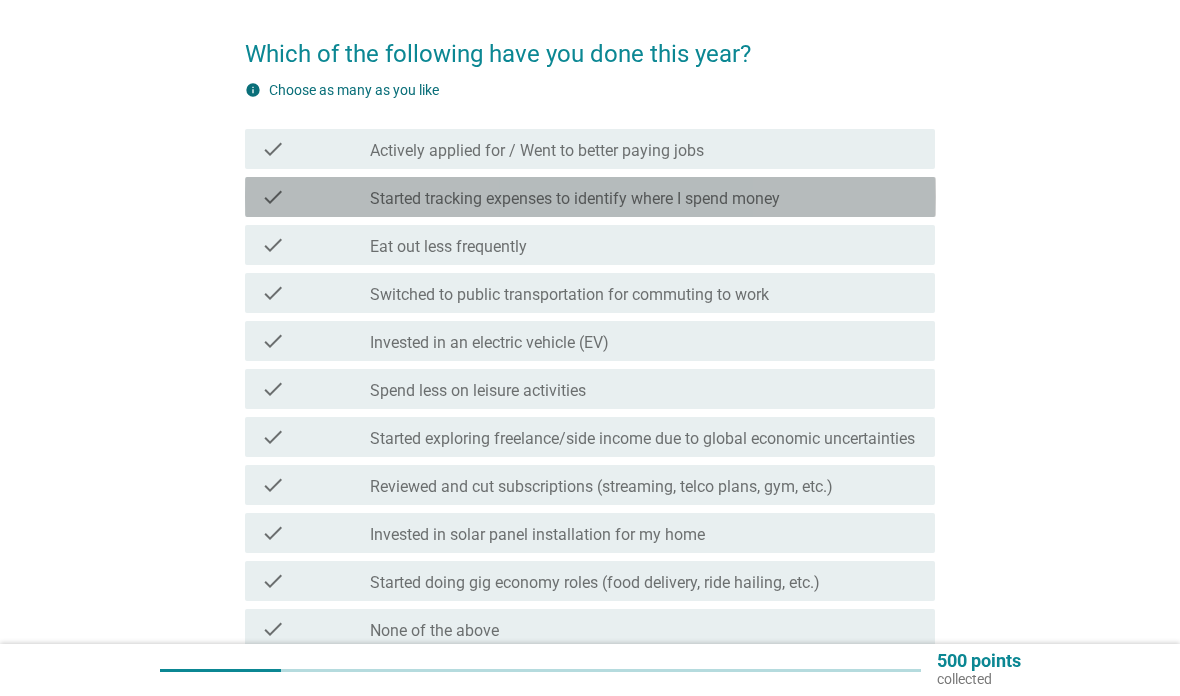 click on "check_box_outline_blank Started tracking expenses to identify where I spend money" at bounding box center (644, 197) 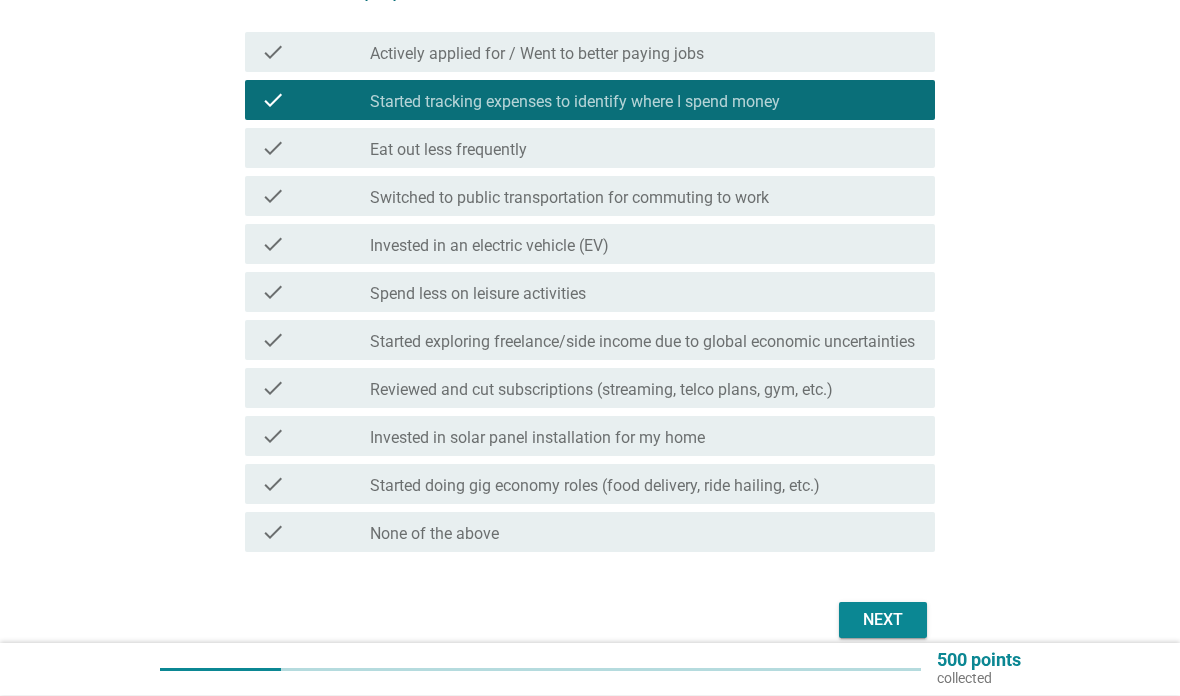 scroll, scrollTop: 239, scrollLeft: 0, axis: vertical 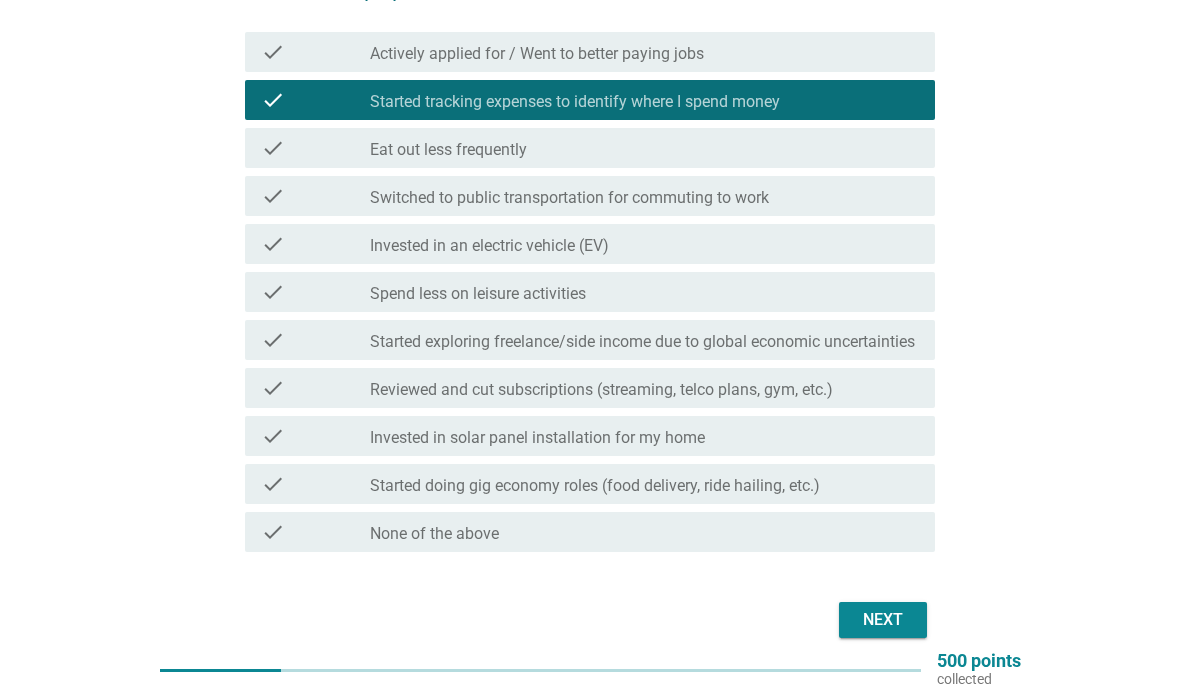 click on "Next" at bounding box center [883, 620] 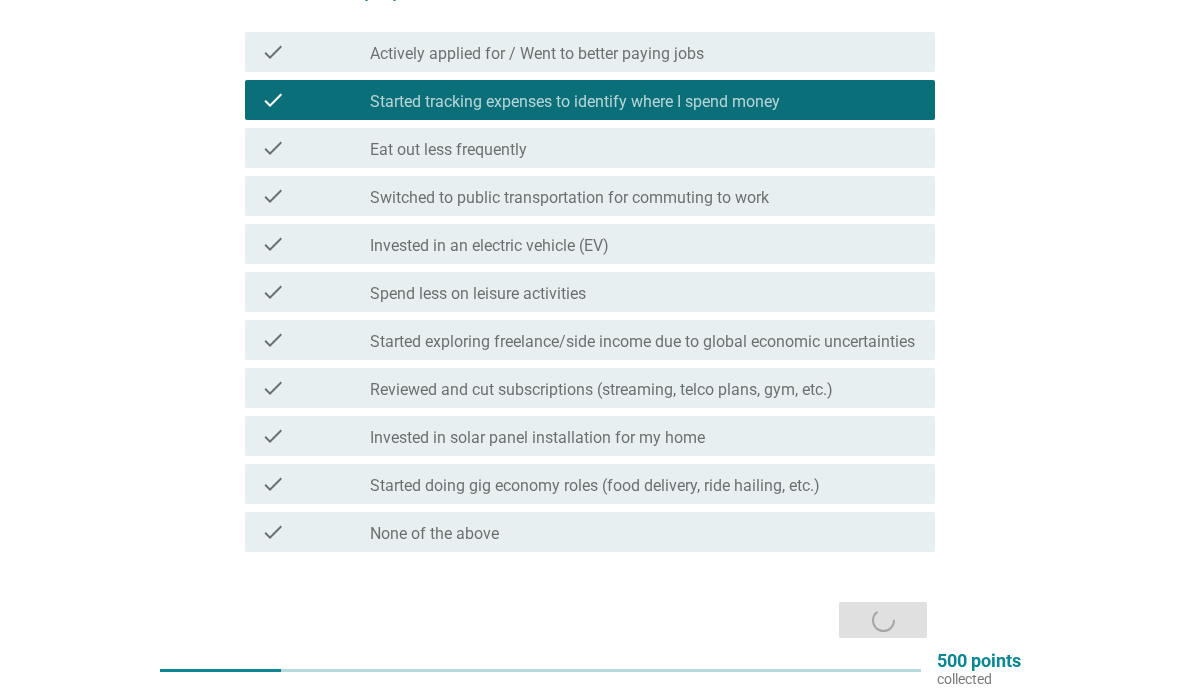 scroll, scrollTop: 0, scrollLeft: 0, axis: both 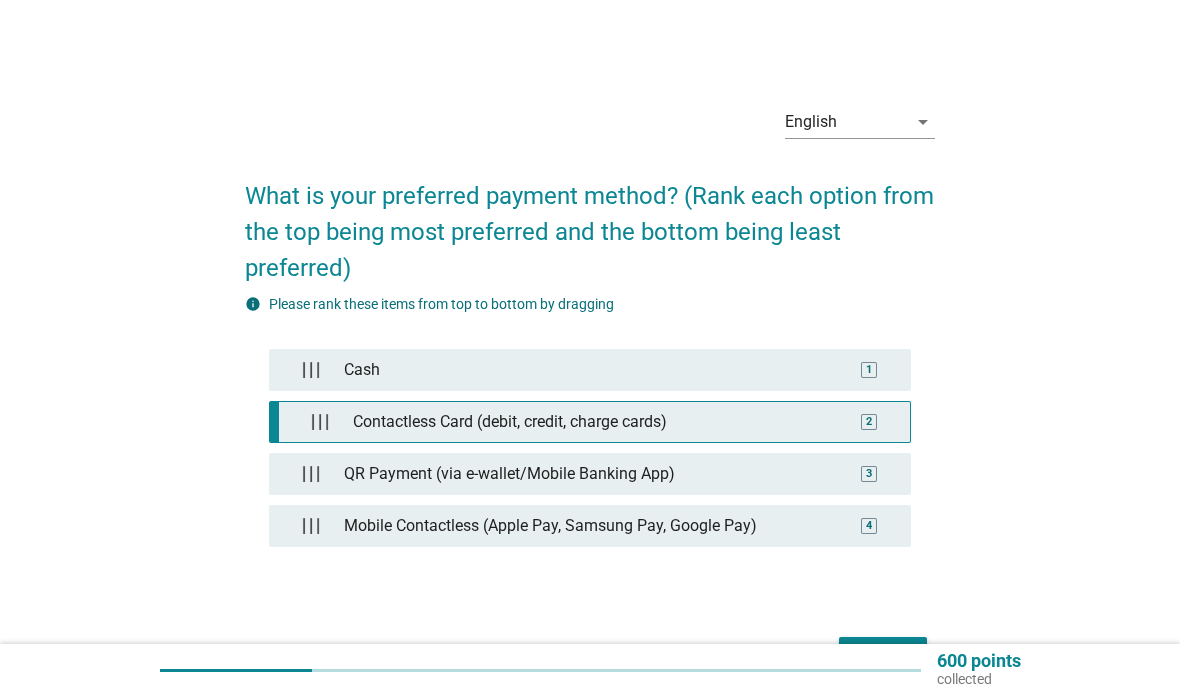 type 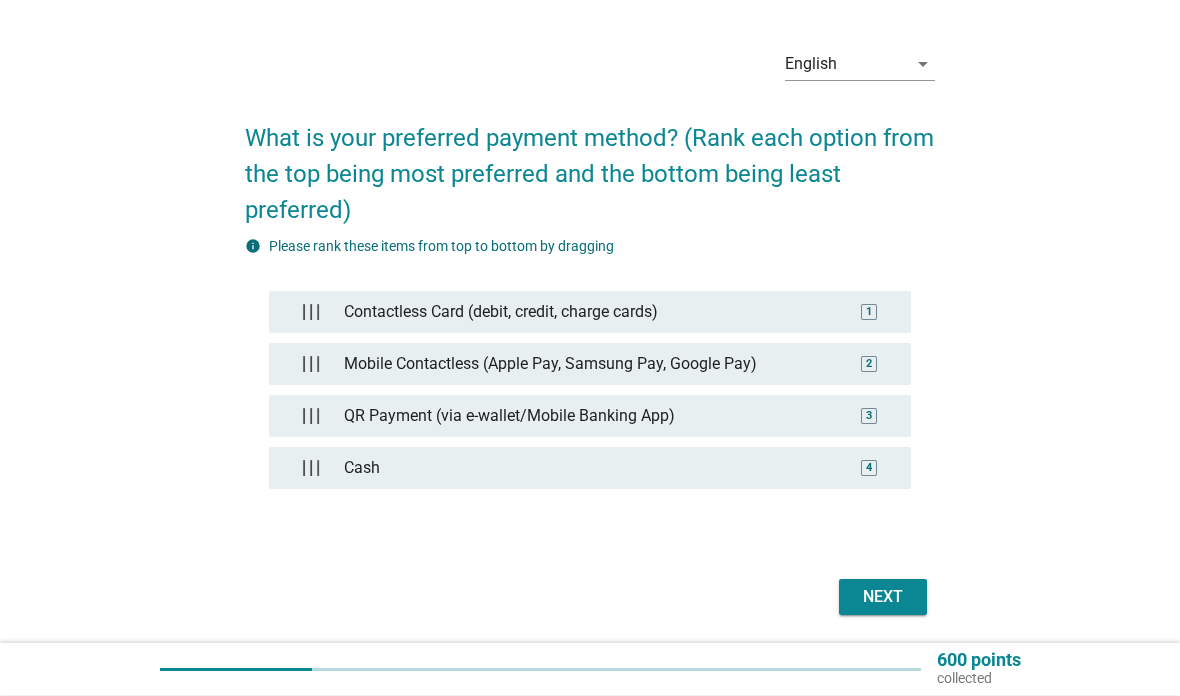 scroll, scrollTop: 66, scrollLeft: 0, axis: vertical 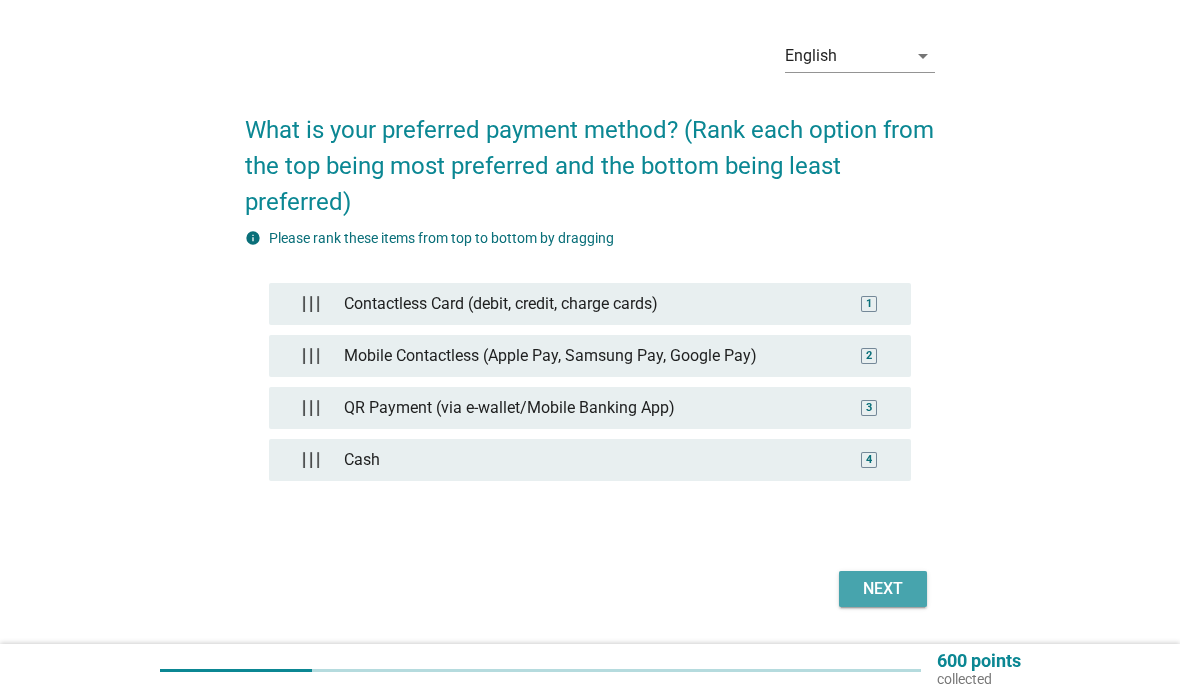 click on "Next" at bounding box center [883, 589] 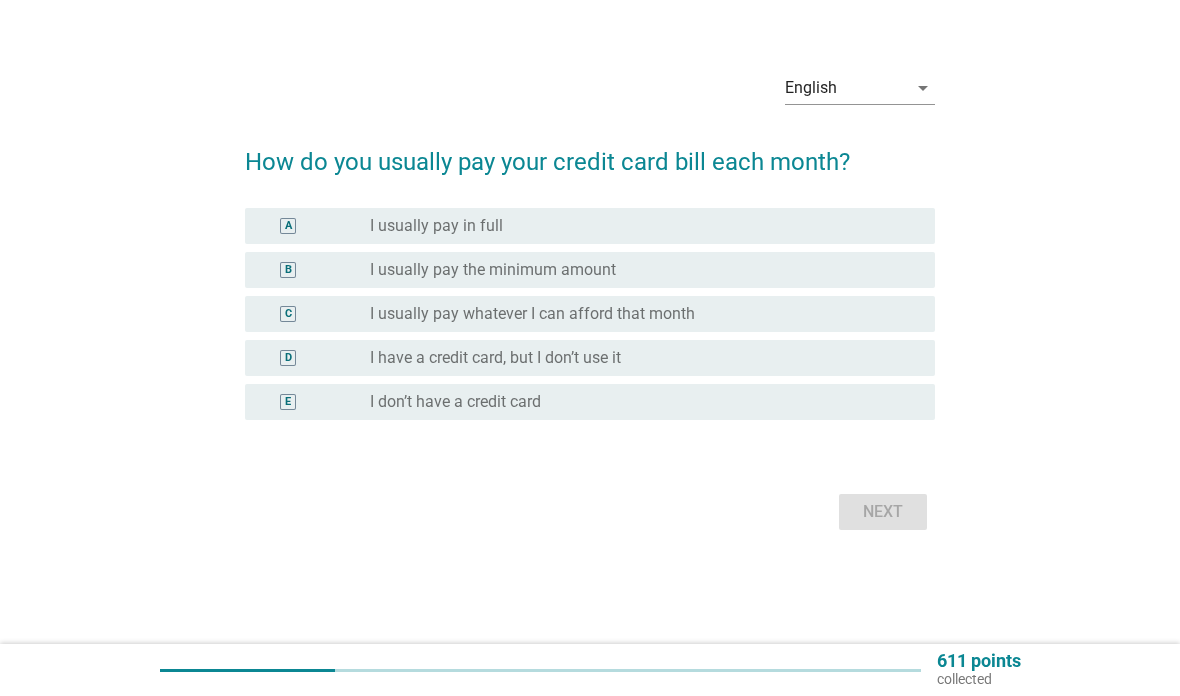 scroll, scrollTop: 0, scrollLeft: 0, axis: both 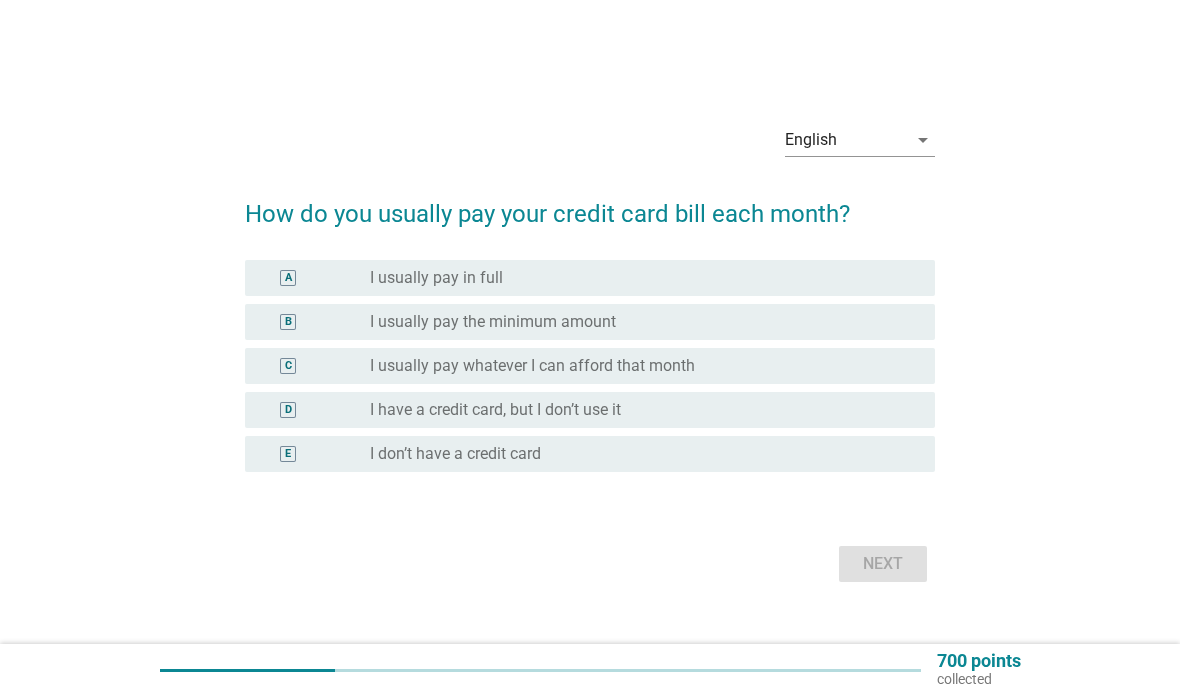 click on "radio_button_unchecked I usually pay in full" at bounding box center (636, 278) 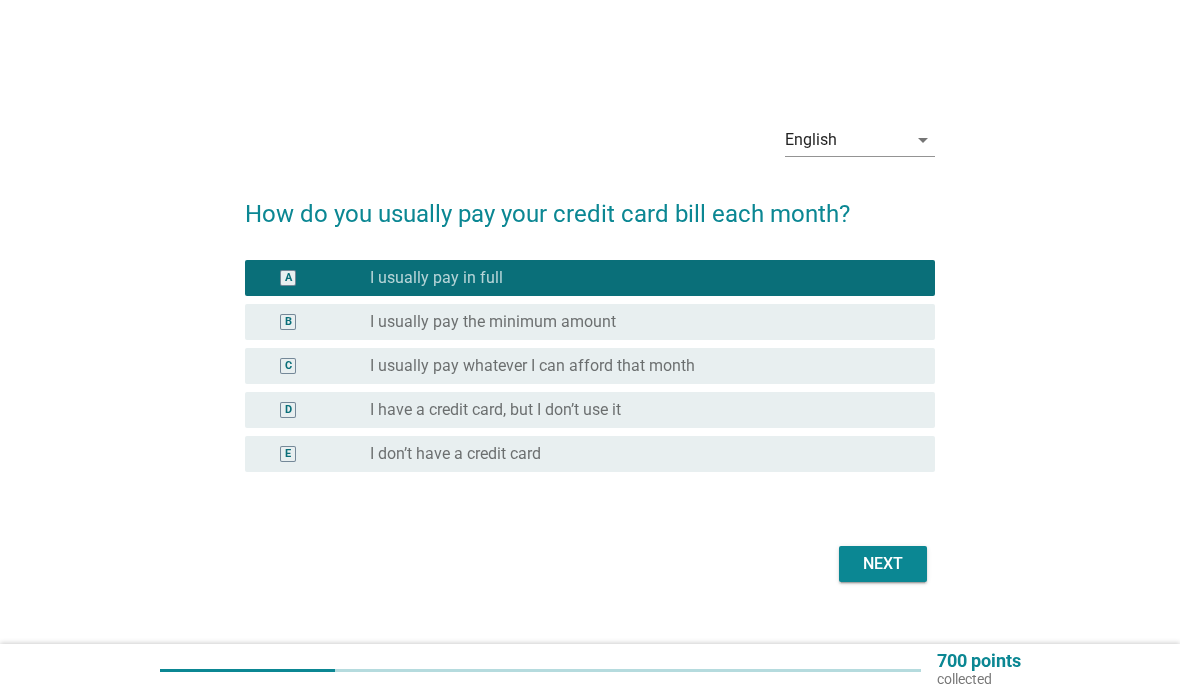 click on "Next" at bounding box center [883, 564] 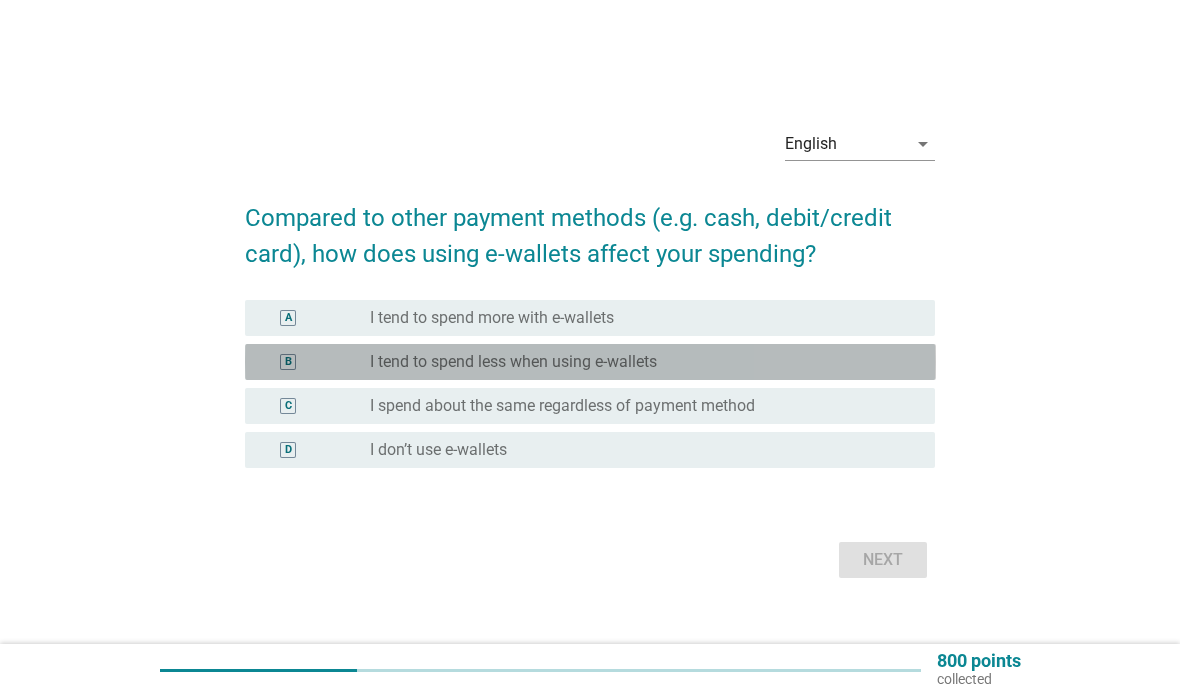 click on "radio_button_unchecked I spend about the same regardless of payment method" at bounding box center [636, 406] 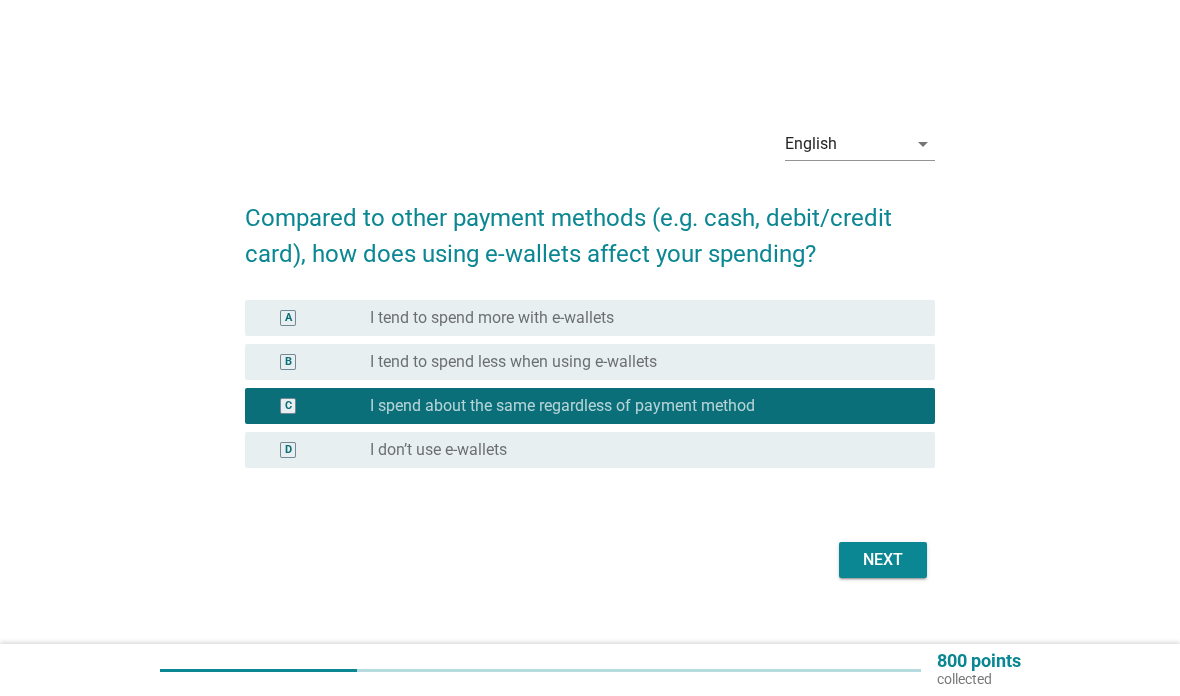 click on "Next" at bounding box center (883, 560) 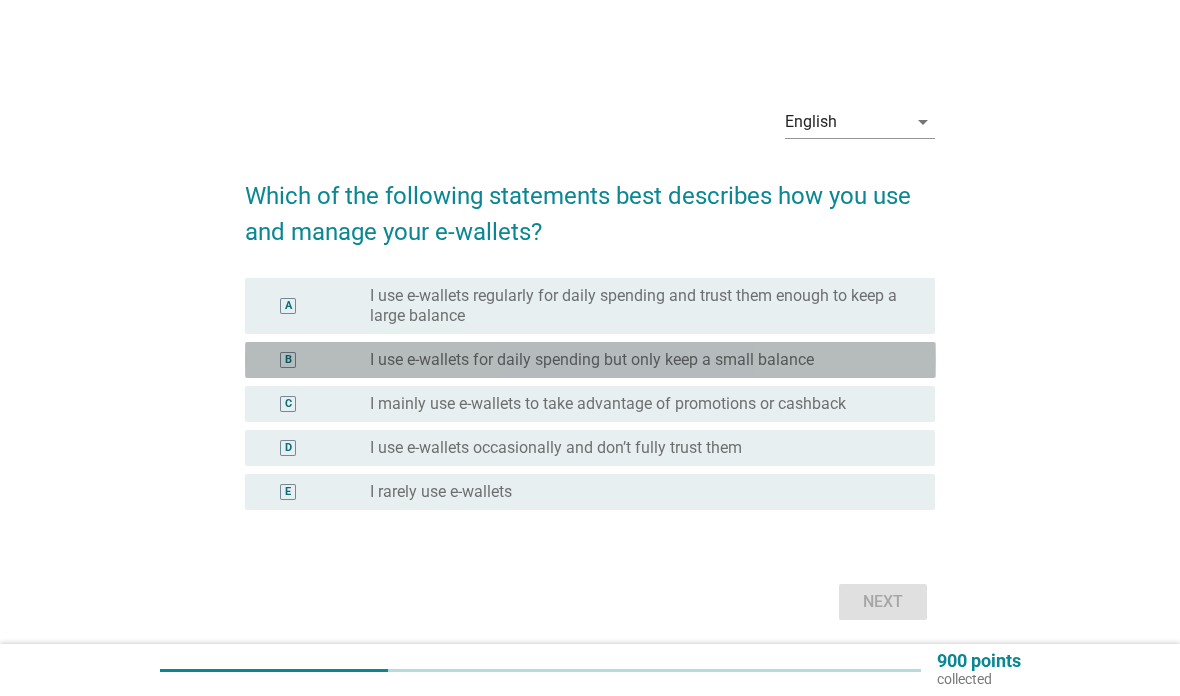 click on "I mainly use e-wallets to take advantage of promotions or cashback" at bounding box center [608, 404] 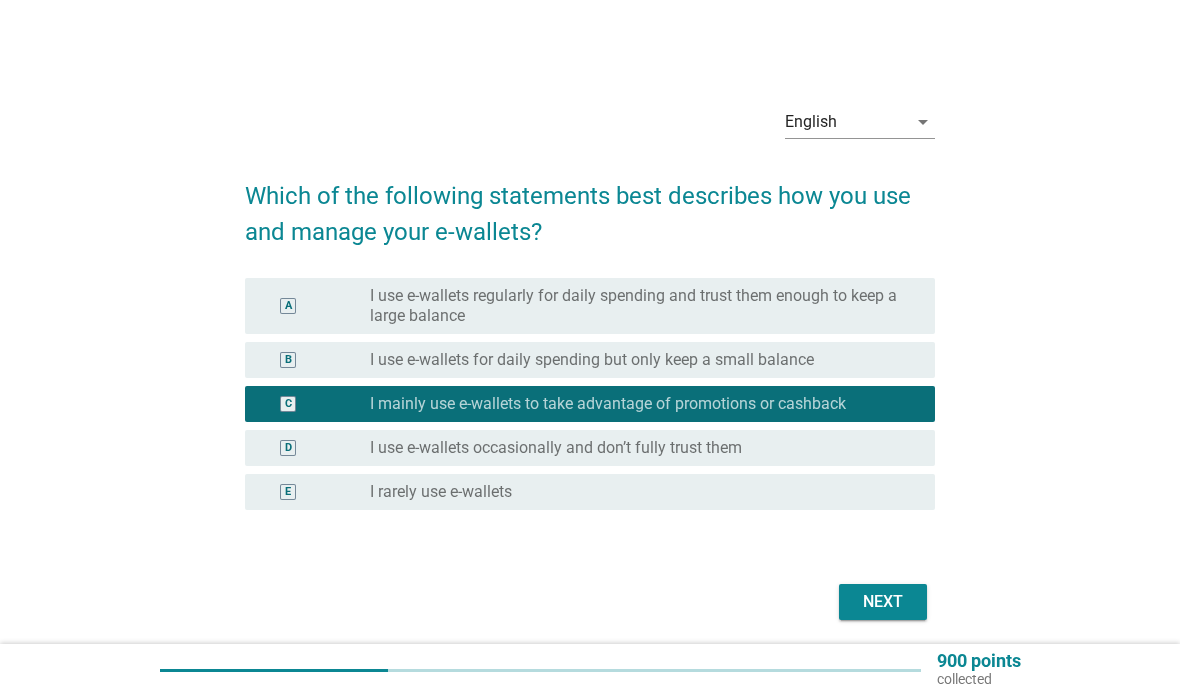 click on "Next" at bounding box center (883, 602) 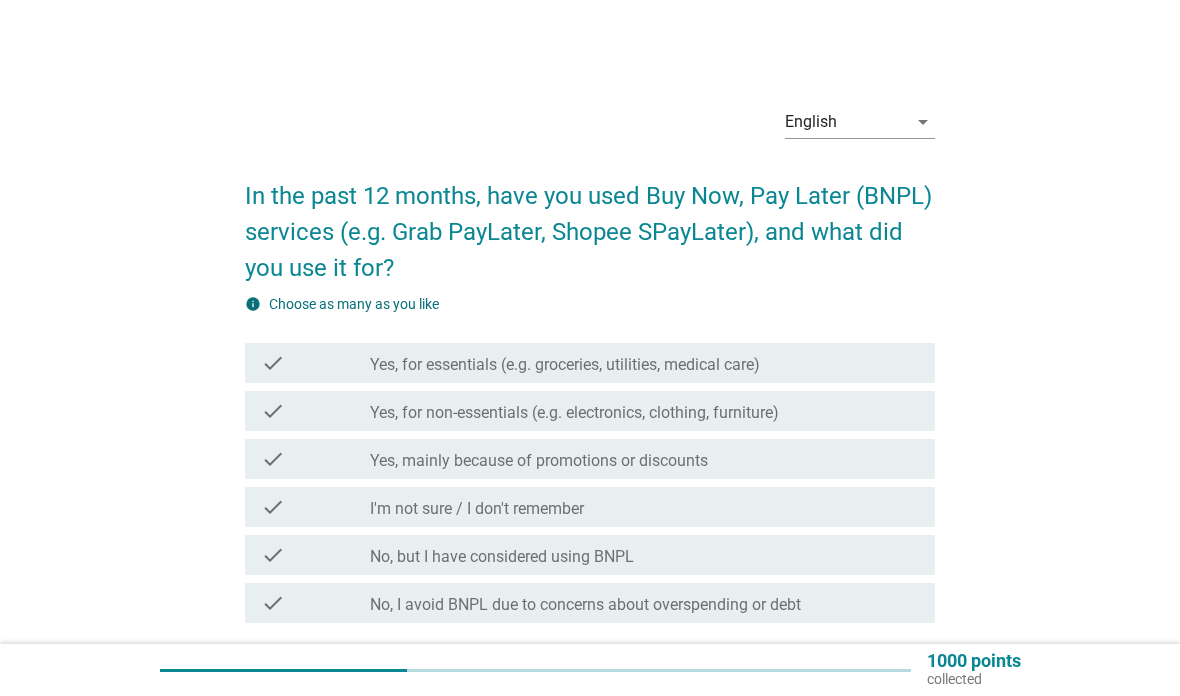 click on "check_box_outline_blank Yes, for non-essentials (e.g. electronics, clothing, furniture)" at bounding box center (644, 411) 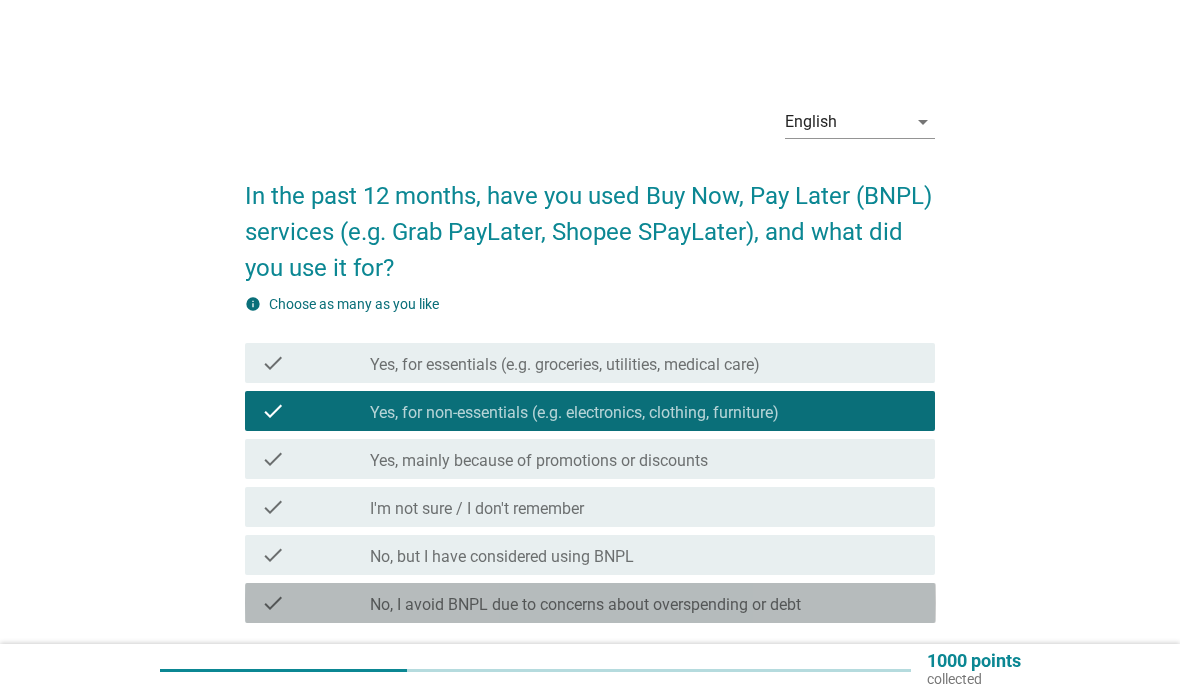 click at bounding box center [535, 670] 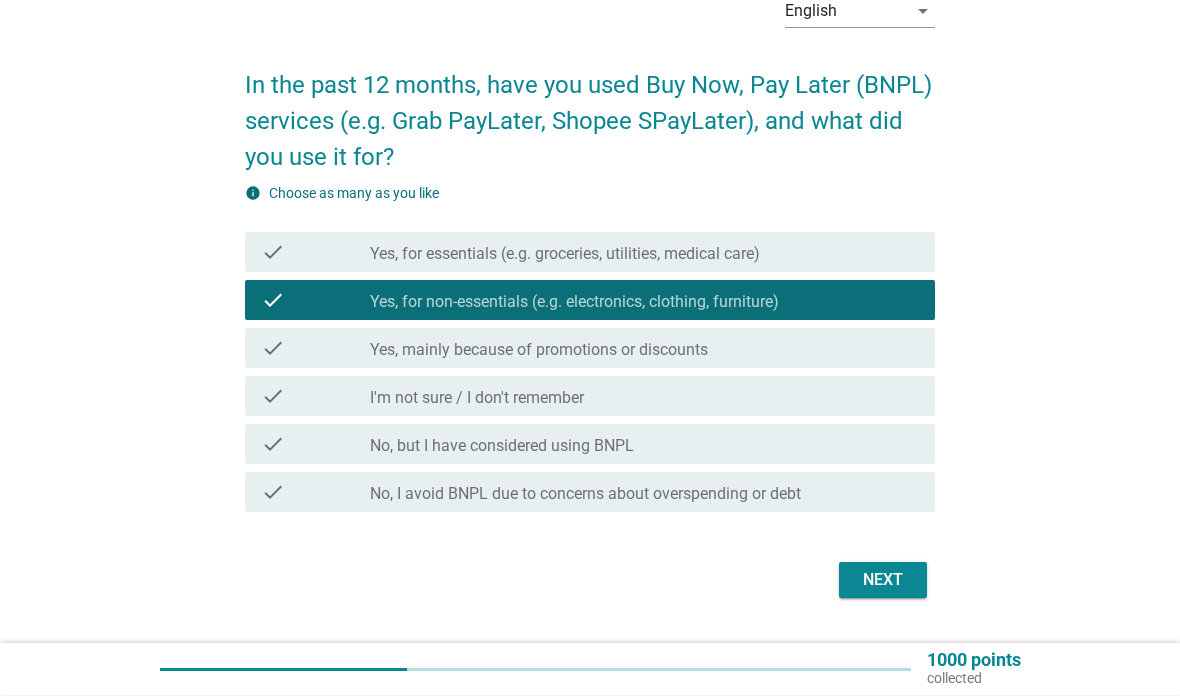 scroll, scrollTop: 161, scrollLeft: 0, axis: vertical 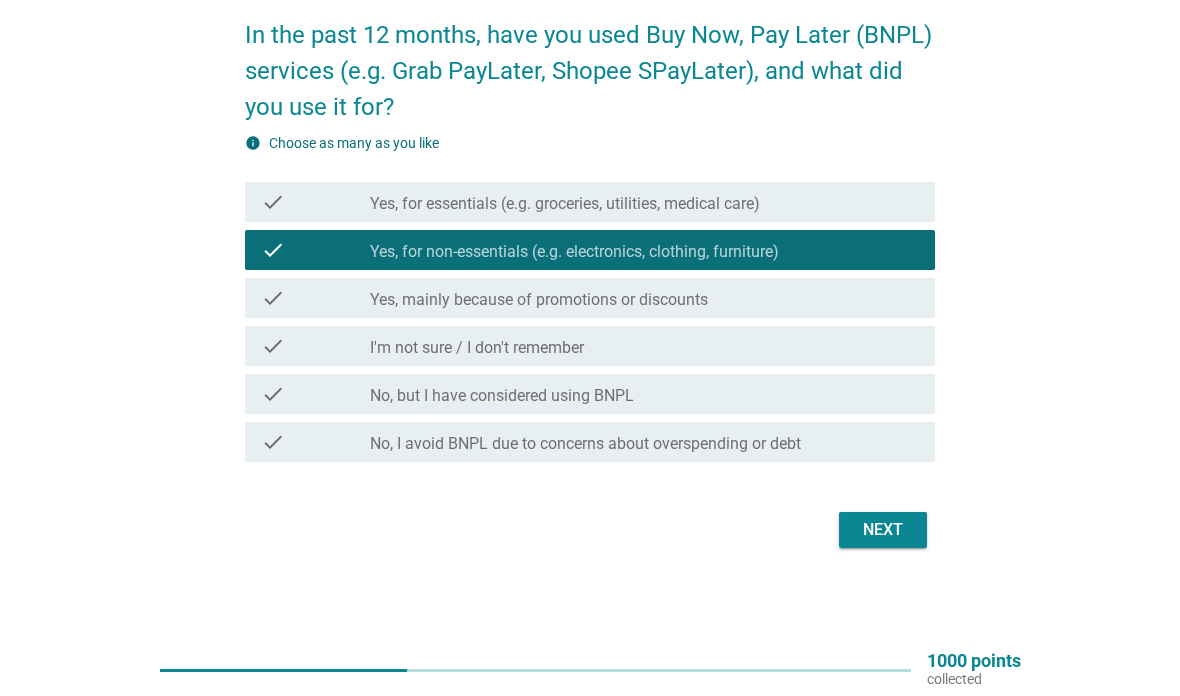 click on "Next" at bounding box center [883, 530] 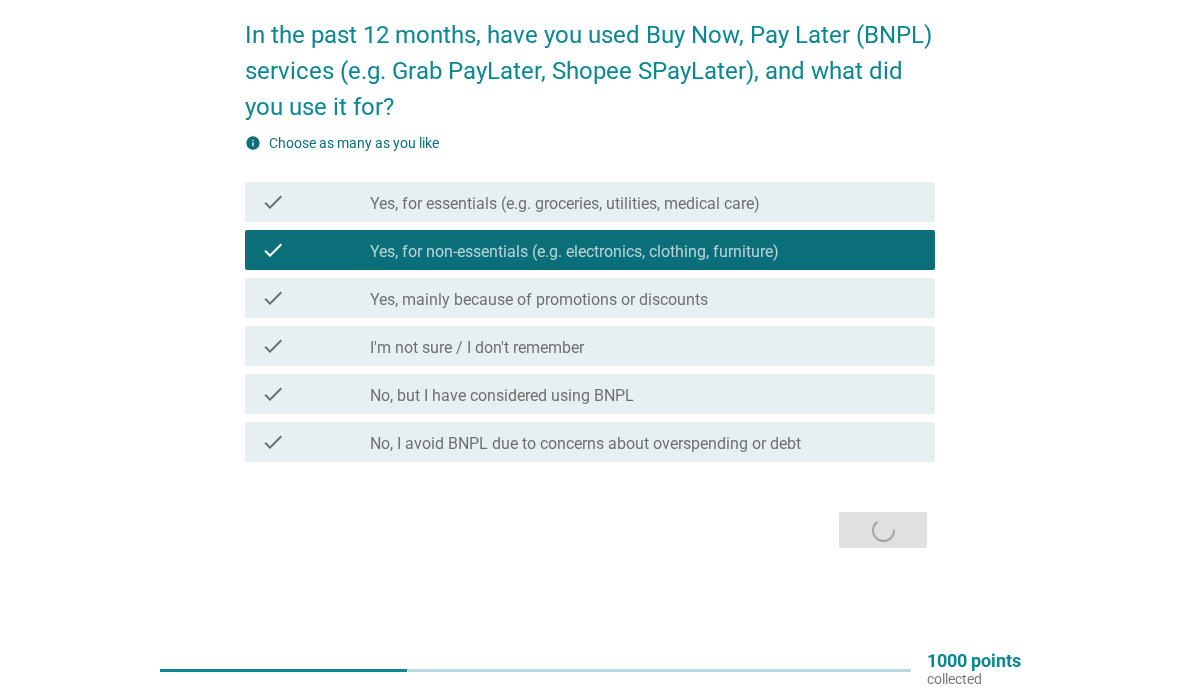 scroll, scrollTop: 0, scrollLeft: 0, axis: both 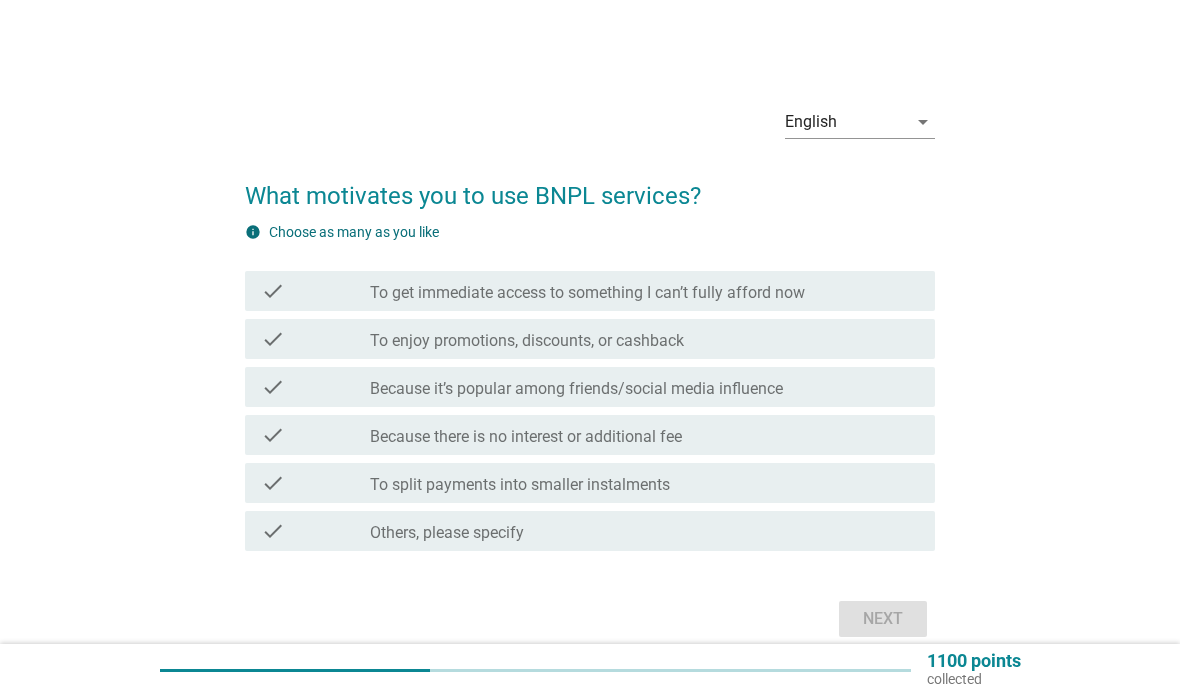 click on "check_box_outline_blank Because there is no interest or additional fee" at bounding box center (644, 435) 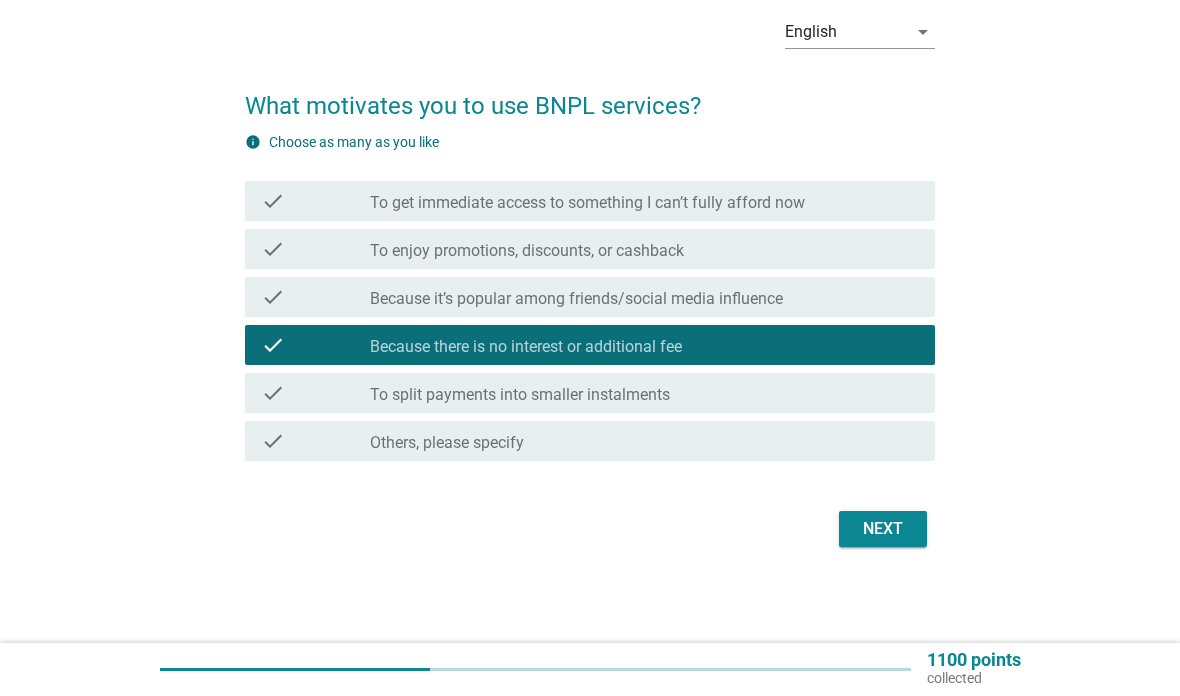 scroll, scrollTop: 104, scrollLeft: 0, axis: vertical 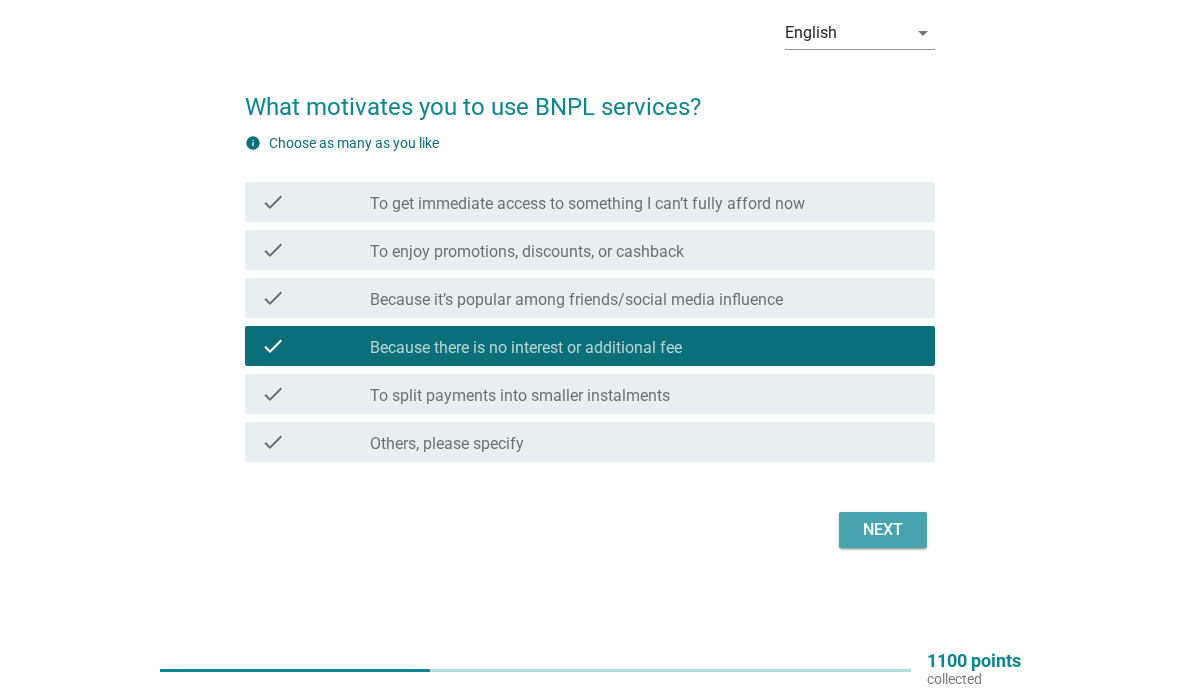 click on "Next" at bounding box center (883, 530) 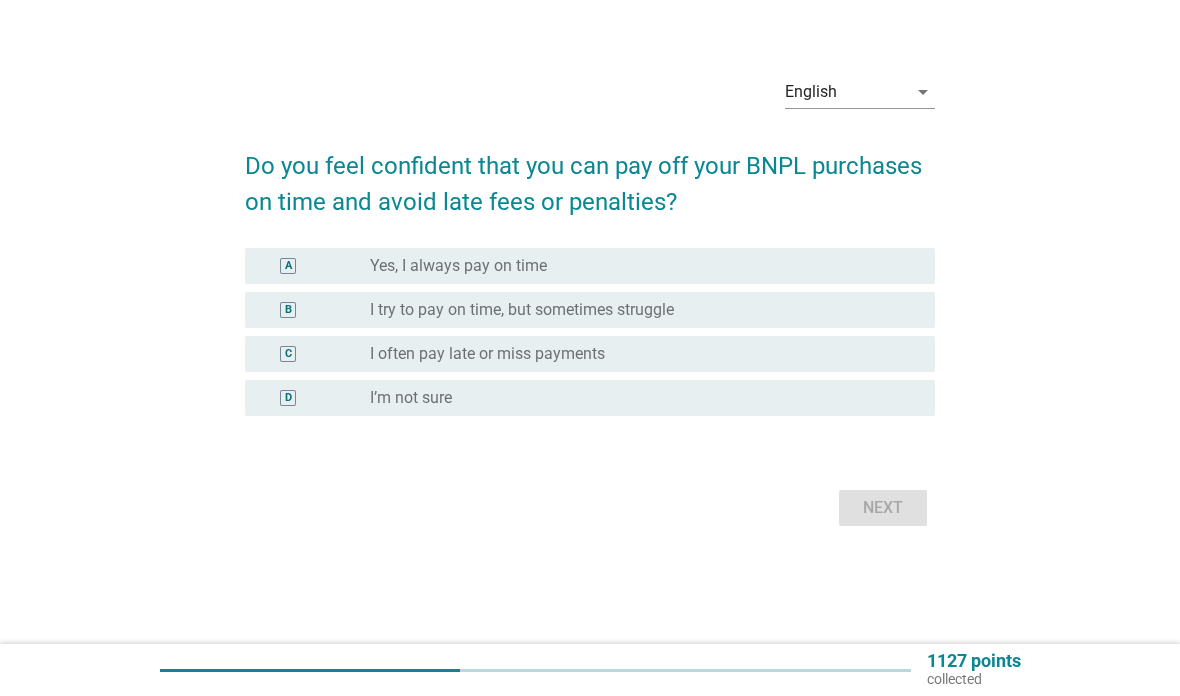 scroll, scrollTop: 0, scrollLeft: 0, axis: both 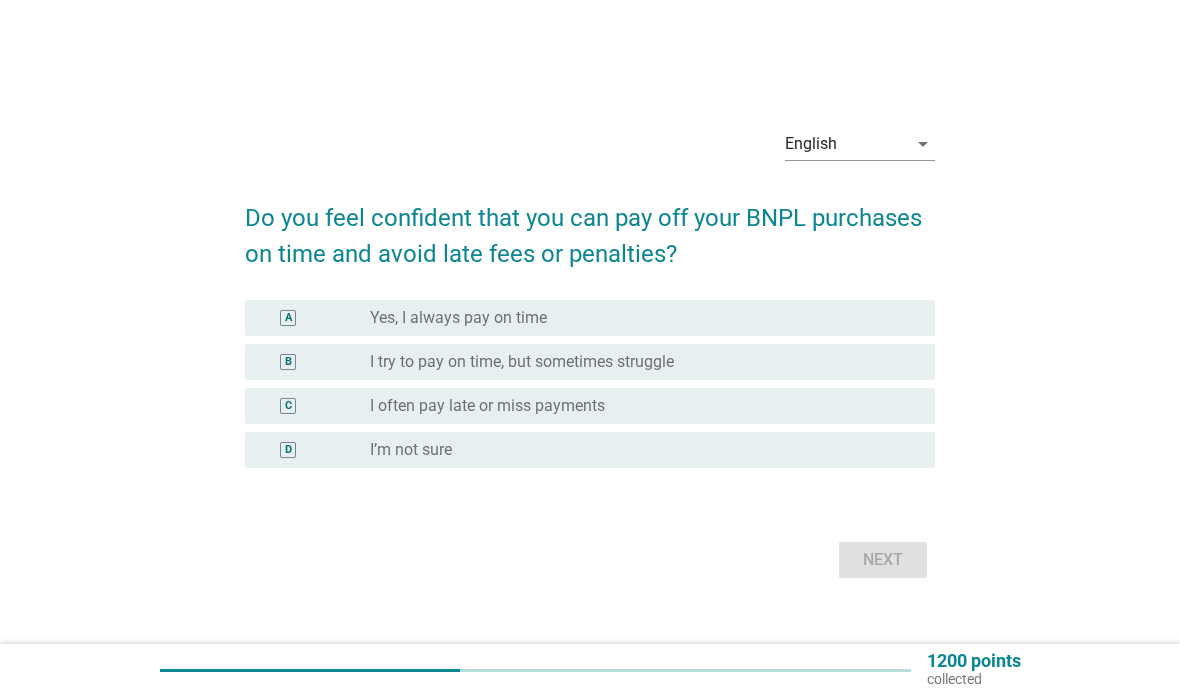 click on "A     radio_button_unchecked Yes, I always pay on time" at bounding box center [590, 318] 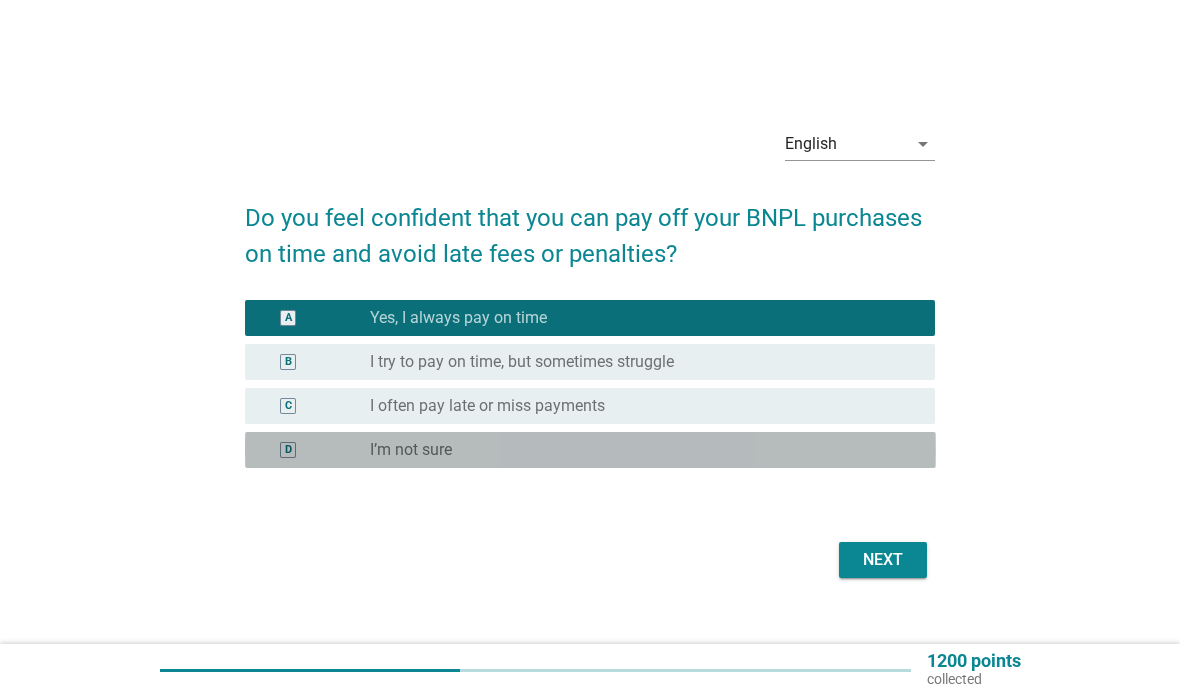 click on "Next" at bounding box center (883, 560) 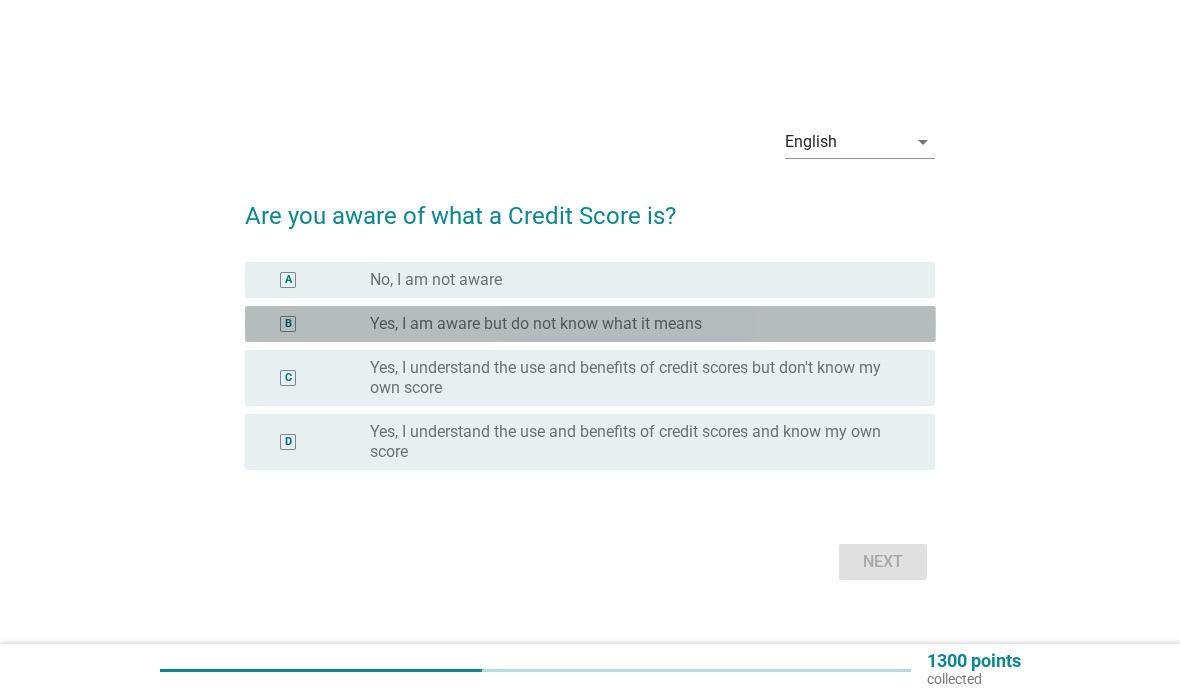 click on "Yes, I understand the use and benefits of credit scores and know my own score" at bounding box center (636, 442) 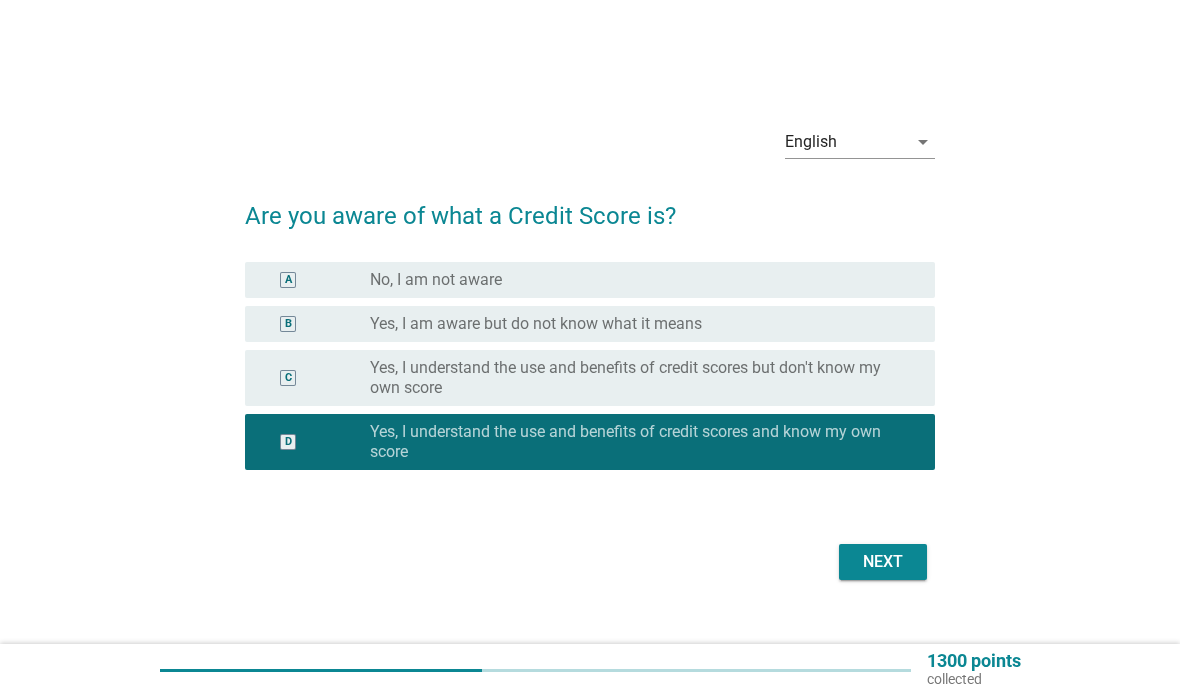 click on "Next" at bounding box center (883, 562) 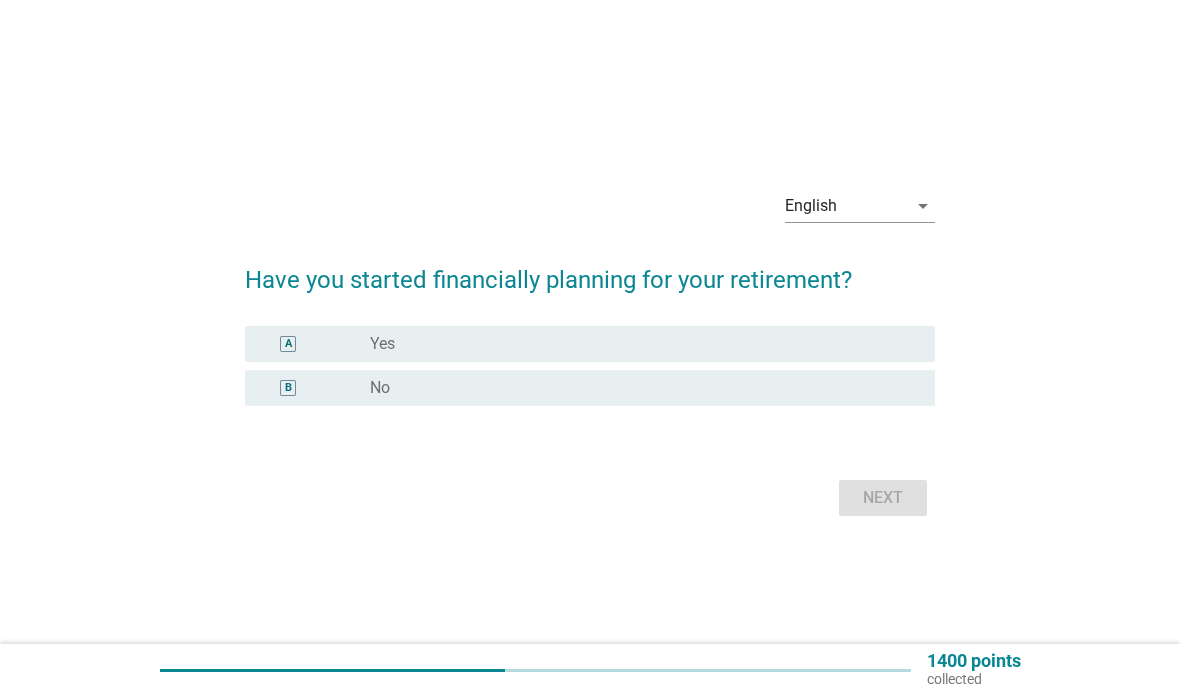 click on "radio_button_unchecked No" at bounding box center [636, 388] 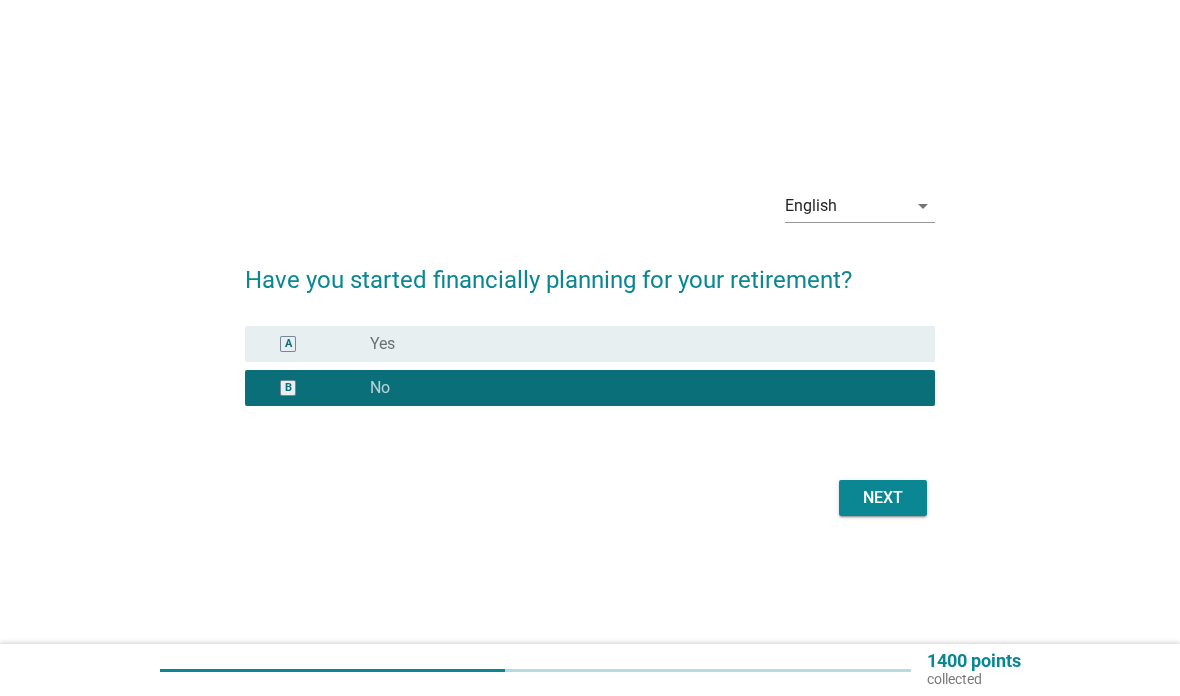 click on "A     radio_button_unchecked Yes" at bounding box center (590, 344) 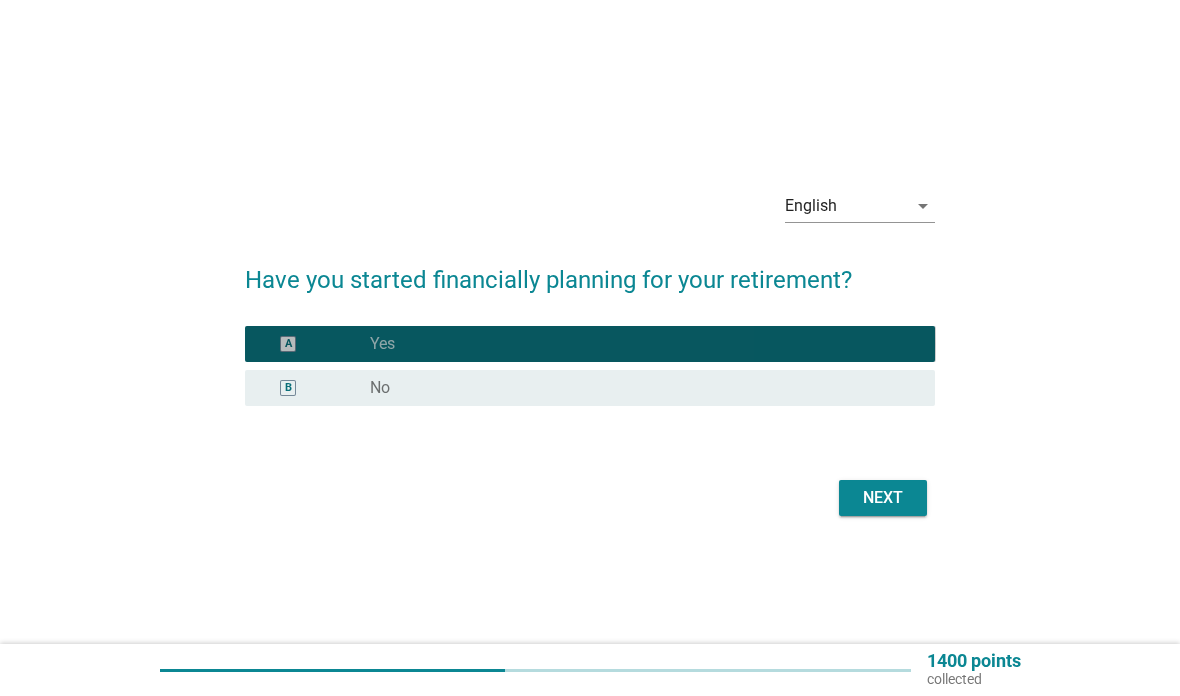 click on "radio_button_checked Yes" at bounding box center (636, 344) 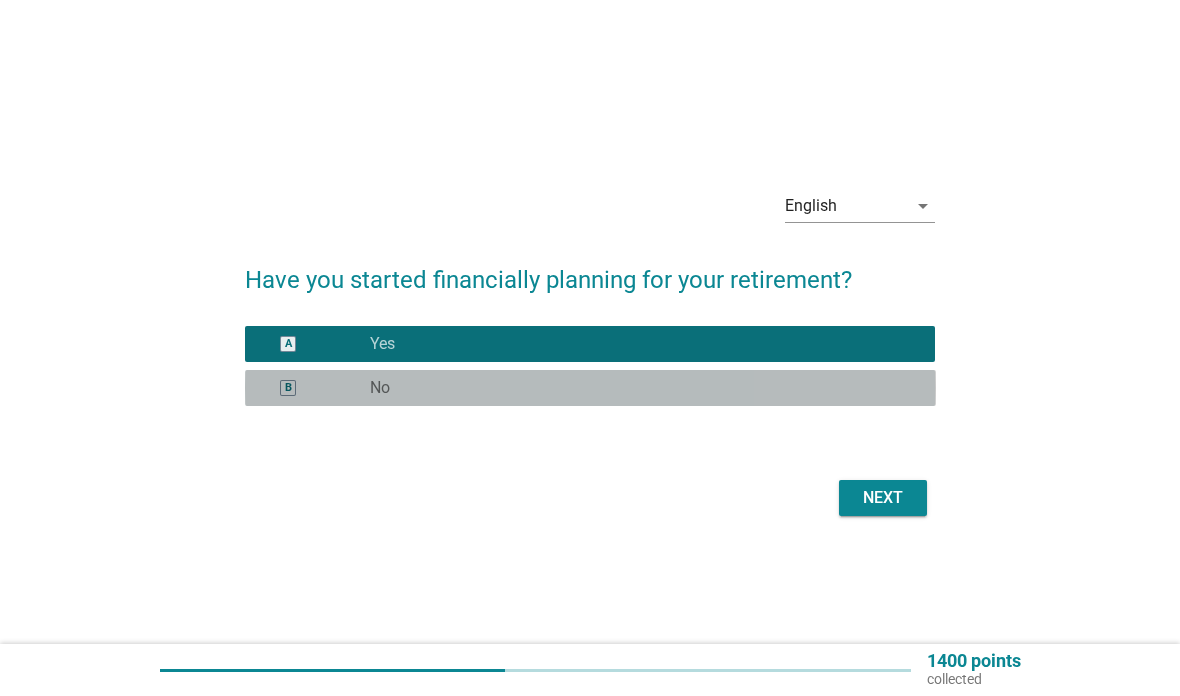 click on "Next" at bounding box center (883, 498) 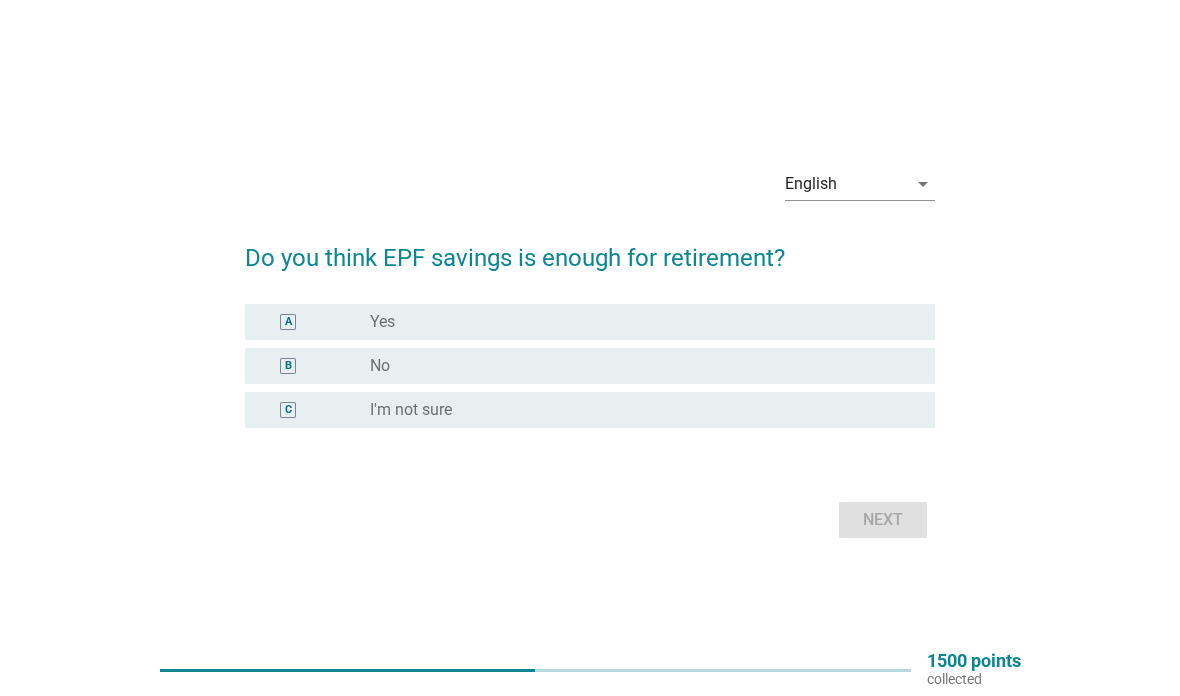 click on "radio_button_unchecked Yes" at bounding box center (636, 322) 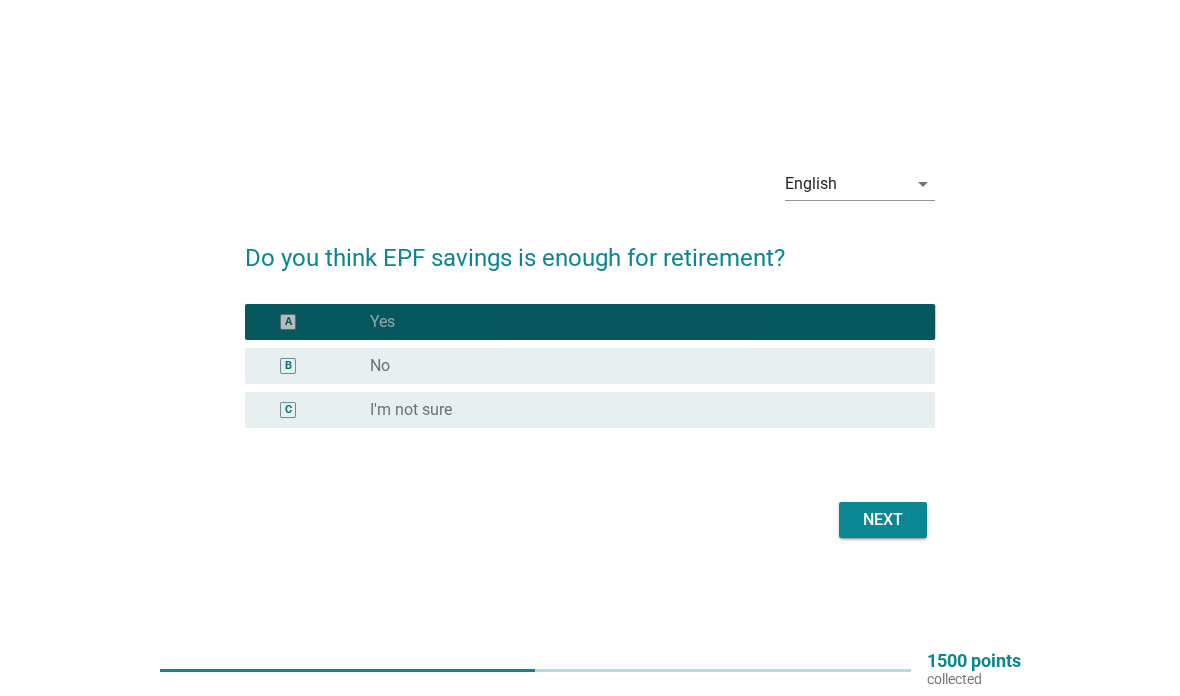 click on "radio_button_unchecked I'm not sure" at bounding box center (636, 410) 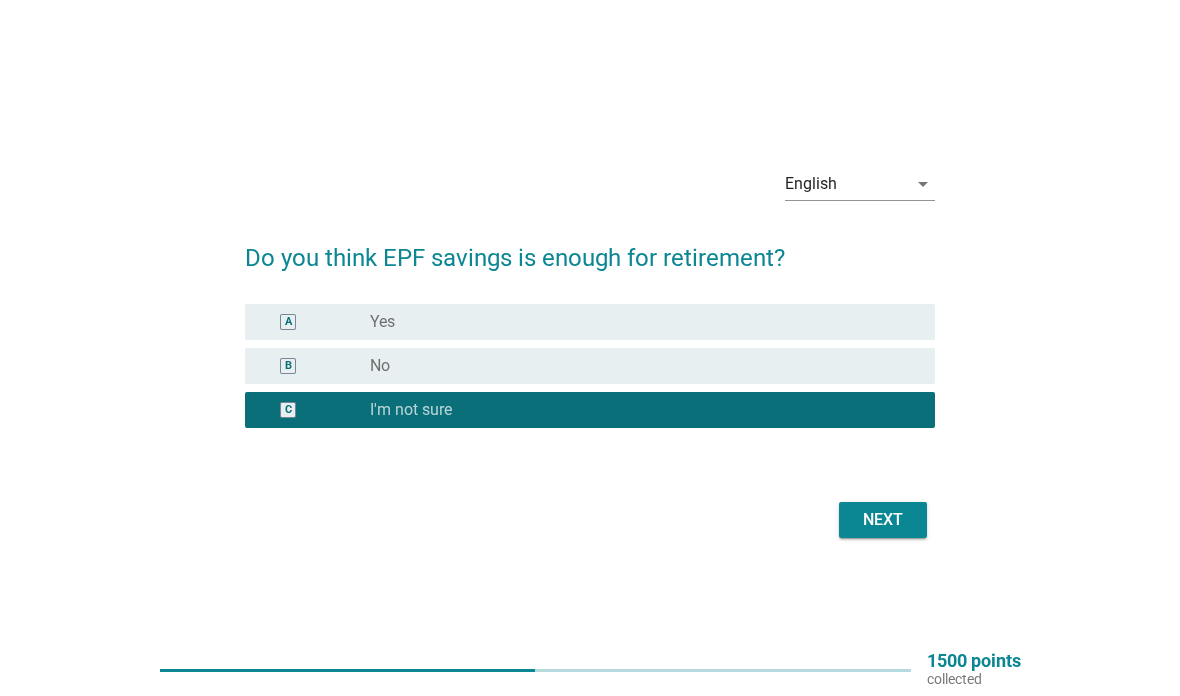 click on "Next" at bounding box center (883, 520) 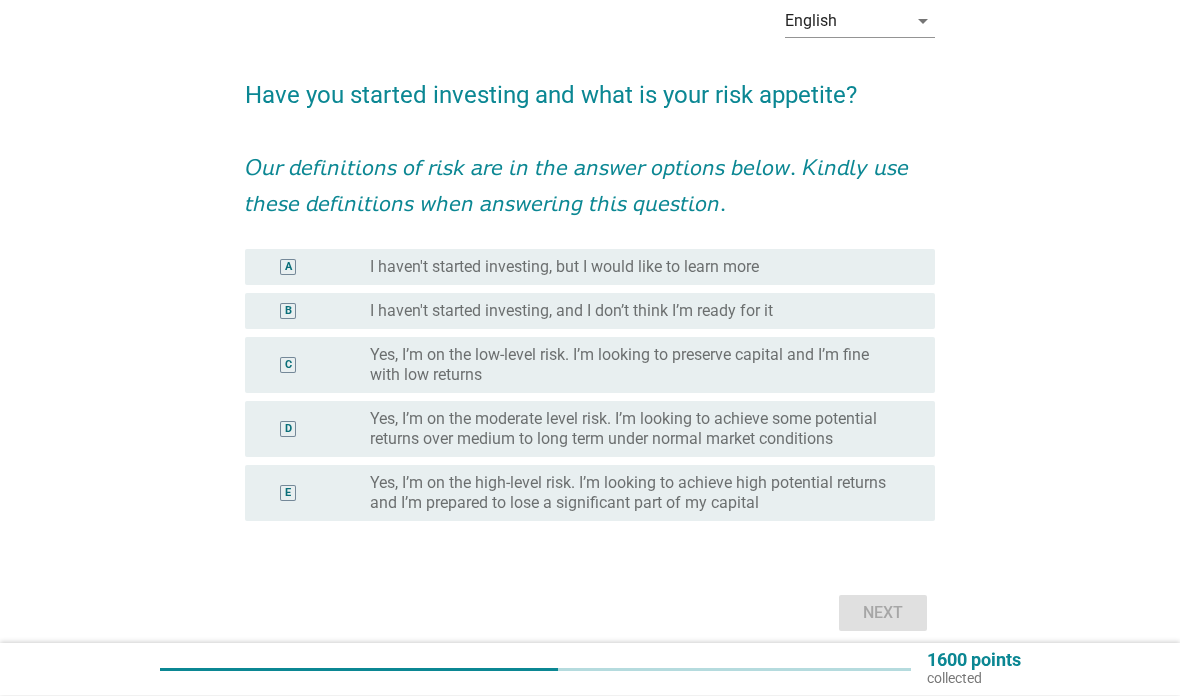 scroll, scrollTop: 101, scrollLeft: 0, axis: vertical 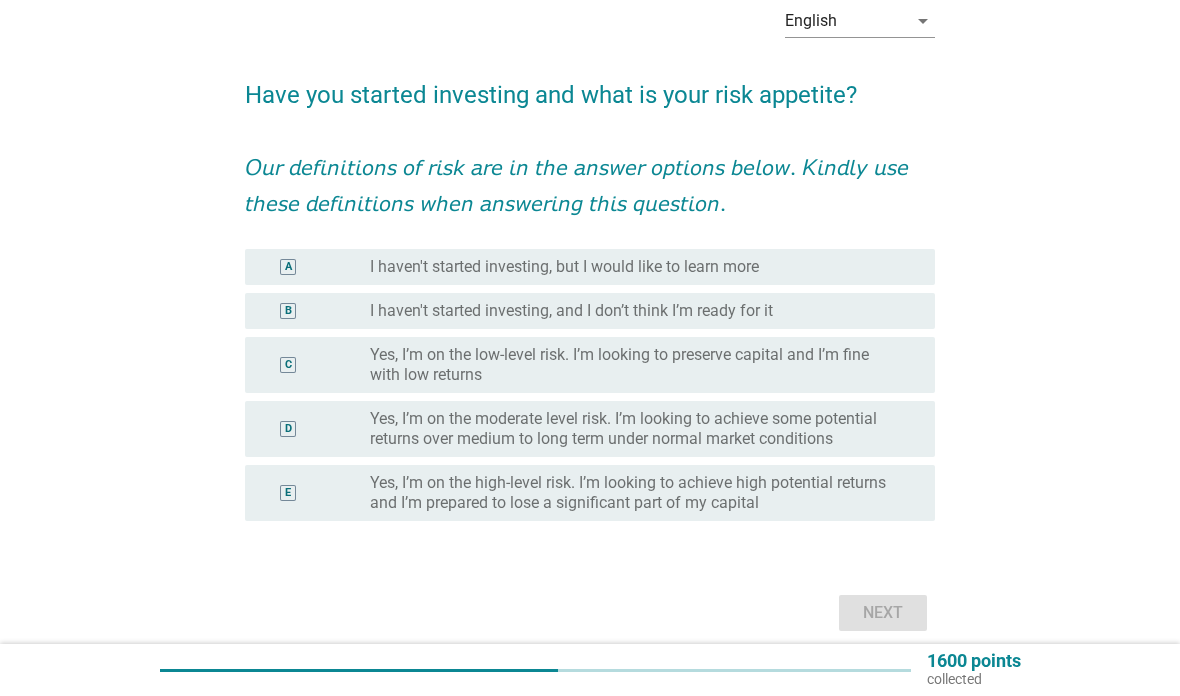 click on "radio_button_unchecked I haven't started investing, but I would like to learn more" at bounding box center [636, 267] 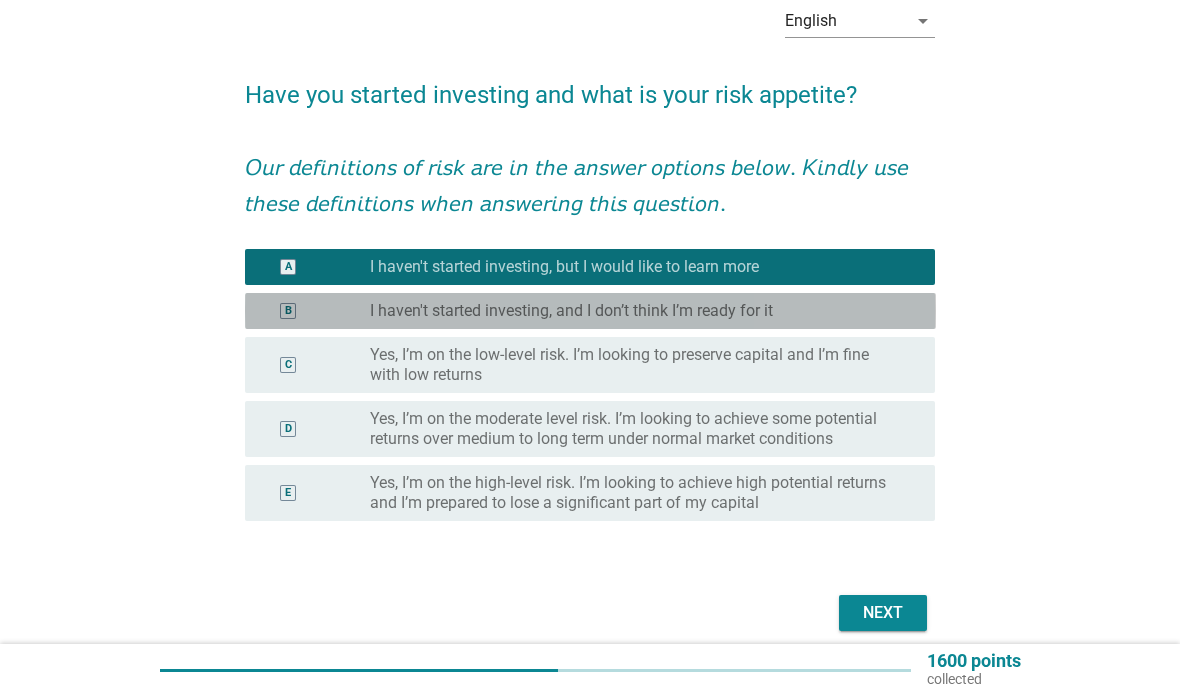 click on "radio_button_unchecked I haven't started investing, and I don’t think I’m ready for it" at bounding box center (636, 311) 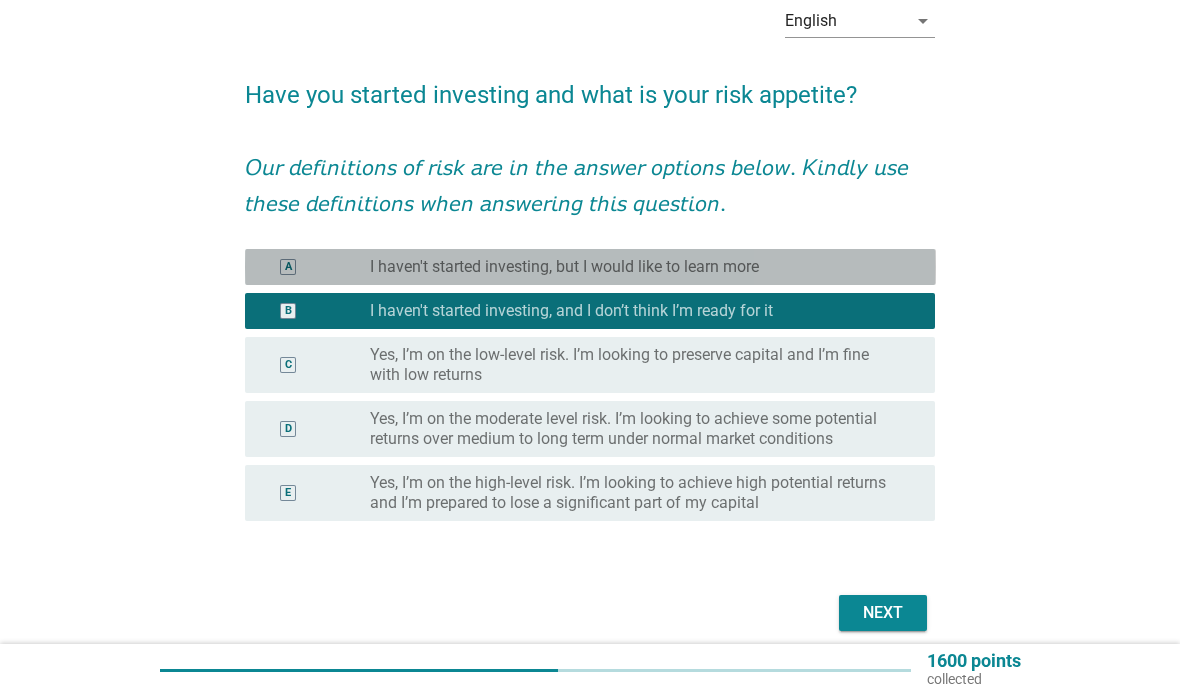 click on "radio_button_unchecked I haven't started investing, but I would like to learn more" at bounding box center [636, 267] 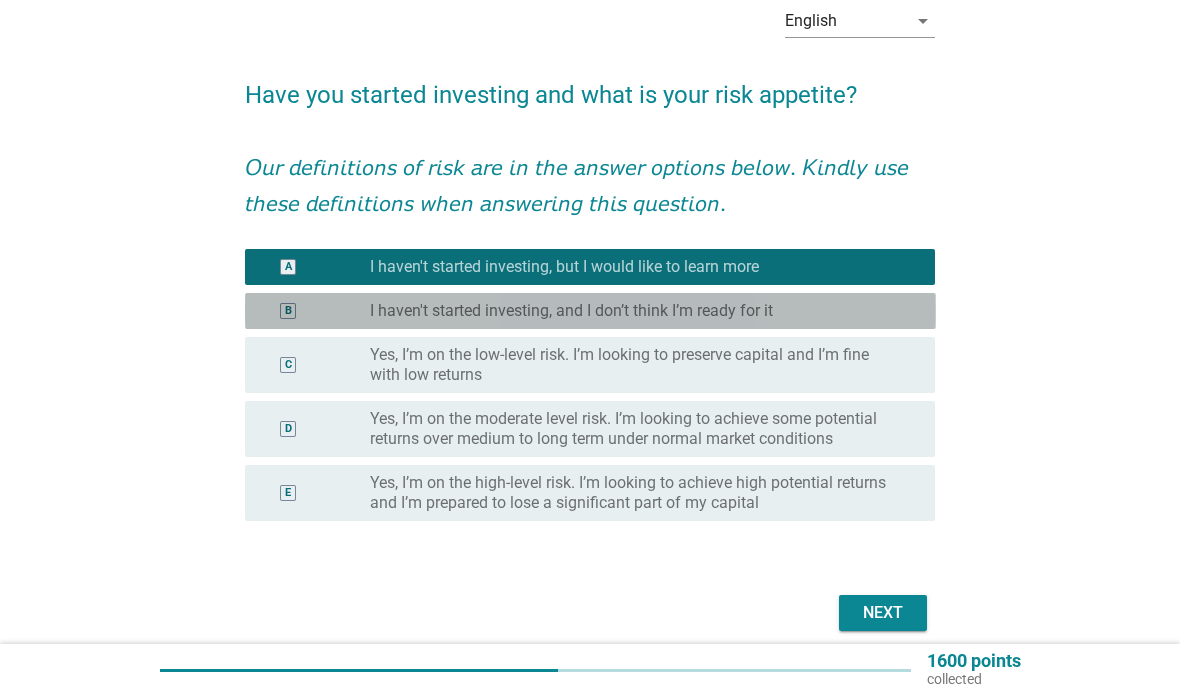 click on "radio_button_unchecked I haven't started investing, and I don’t think I’m ready for it" at bounding box center [636, 311] 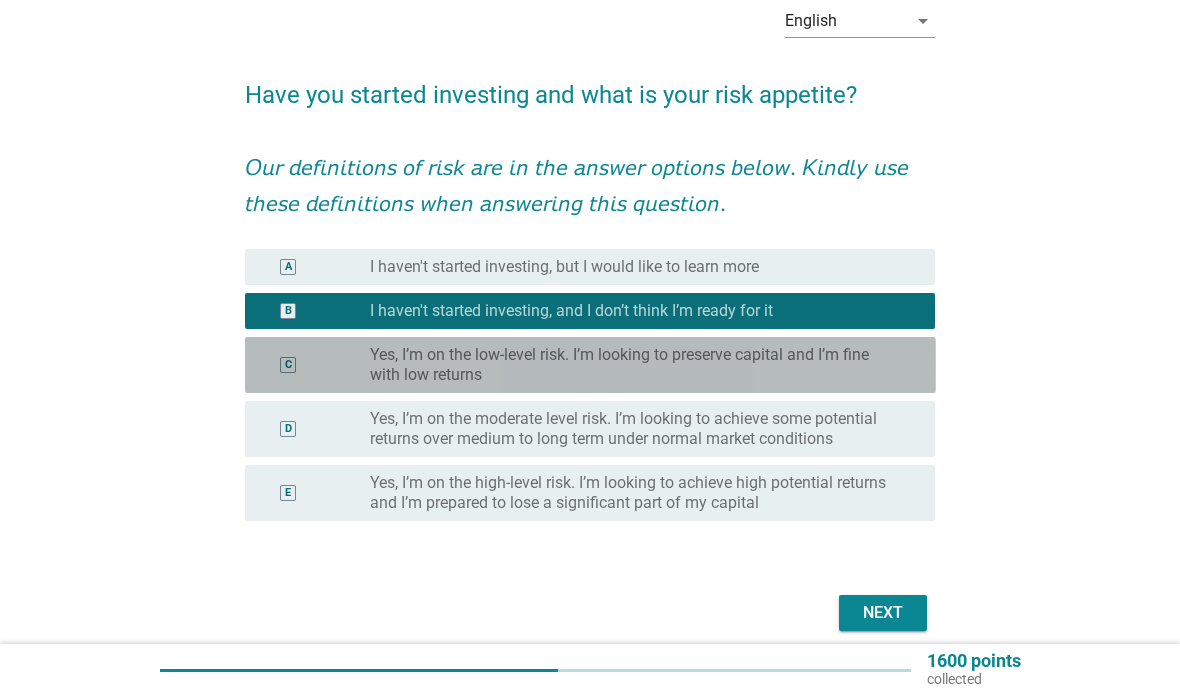 click on "Yes, I’m on the low-level risk. I’m looking to preserve capital and I’m fine with low returns" at bounding box center (636, 365) 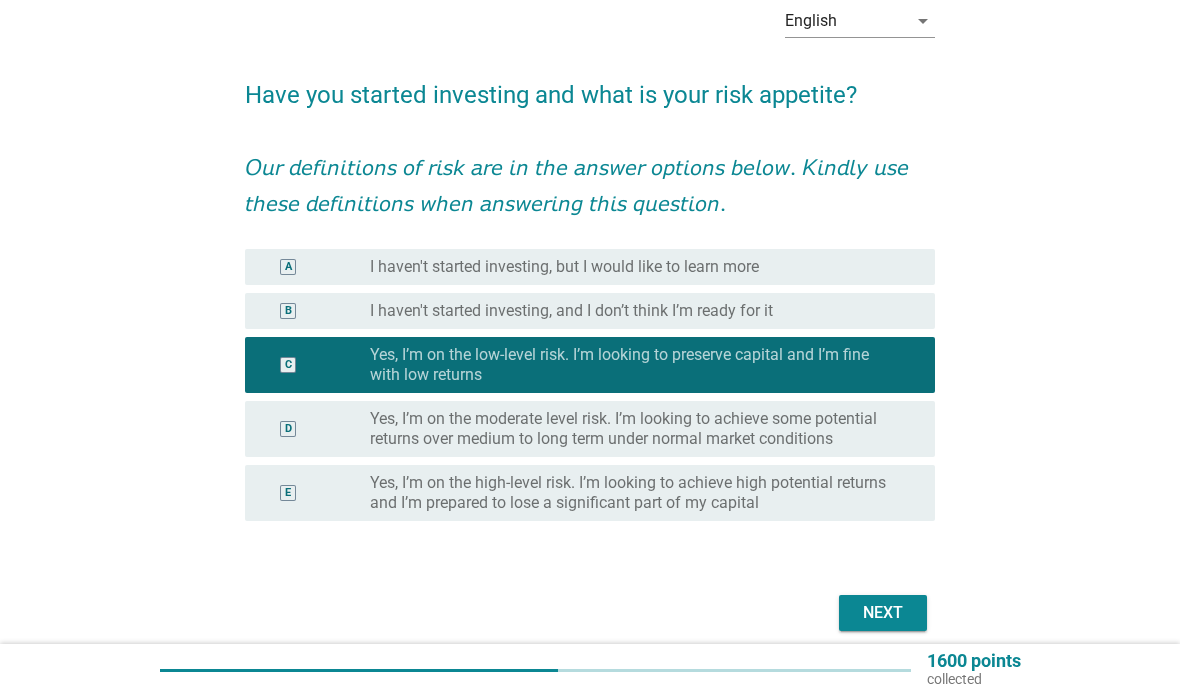 click on "Yes, I’m on the moderate level risk. I’m looking to achieve some potential returns over medium to long term under normal market conditions" at bounding box center (636, 429) 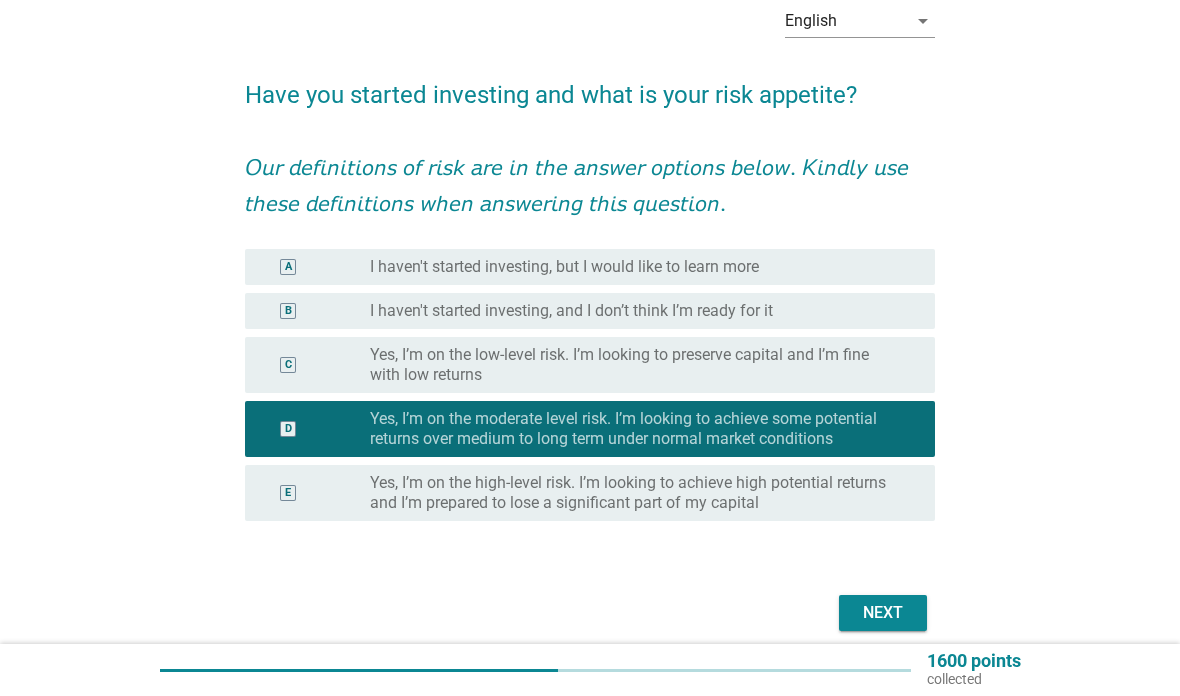 scroll, scrollTop: 76, scrollLeft: 0, axis: vertical 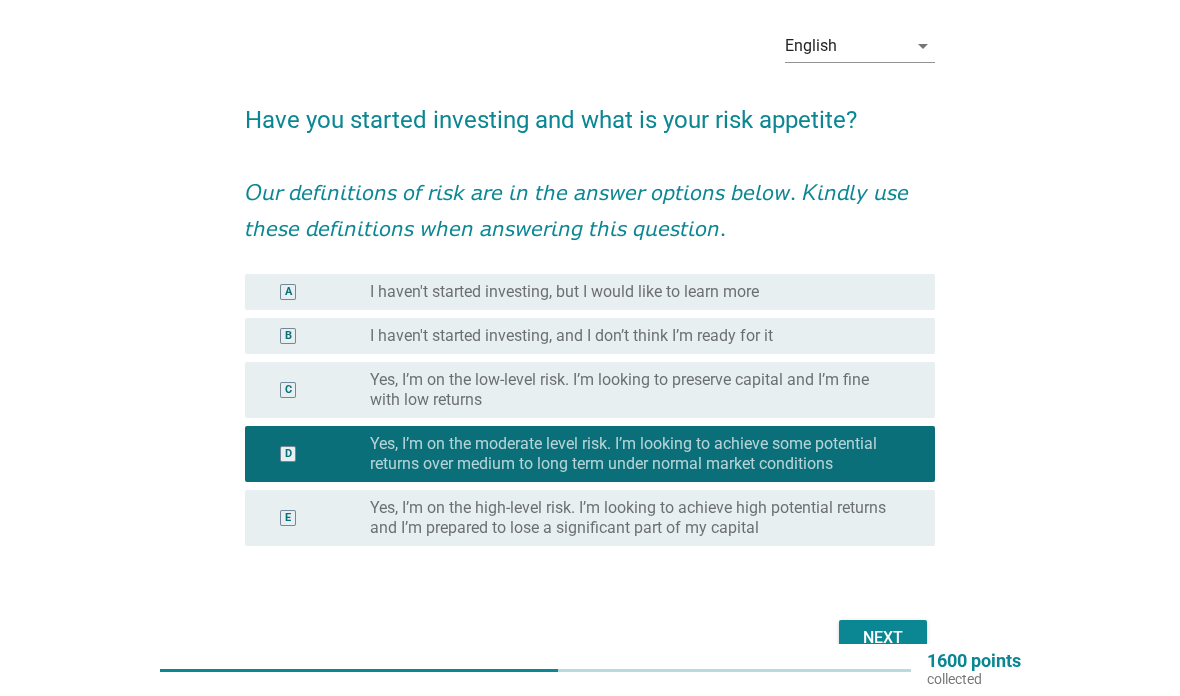 click on "Next" at bounding box center (883, 638) 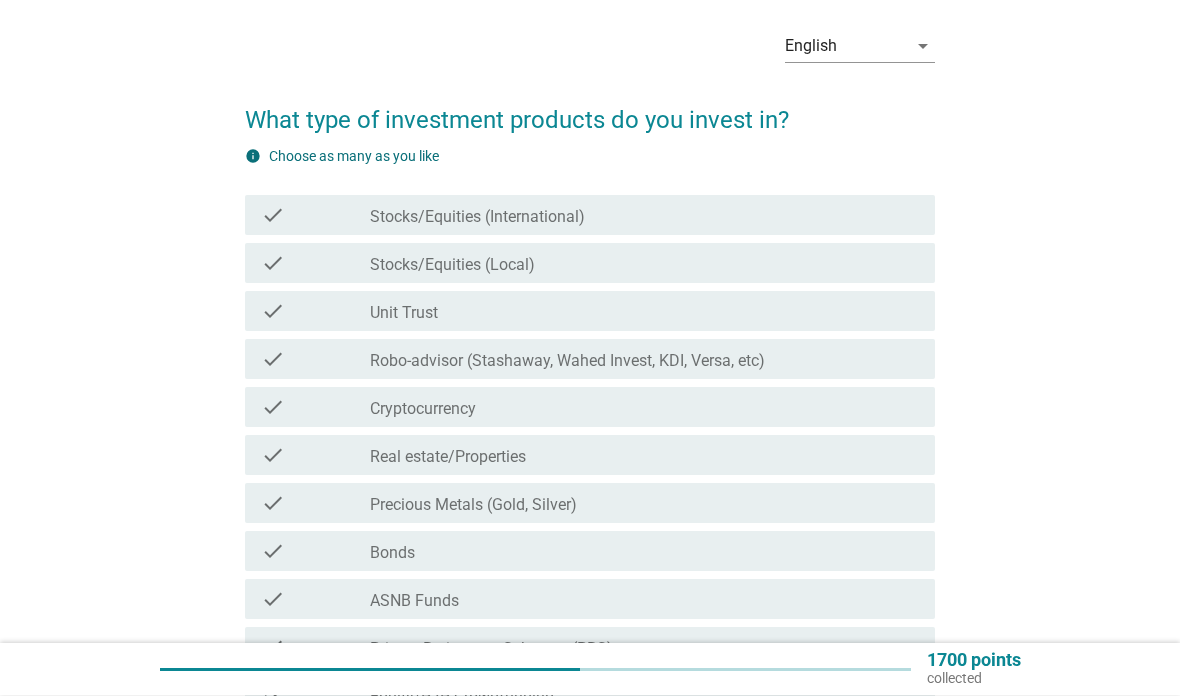 scroll, scrollTop: 76, scrollLeft: 0, axis: vertical 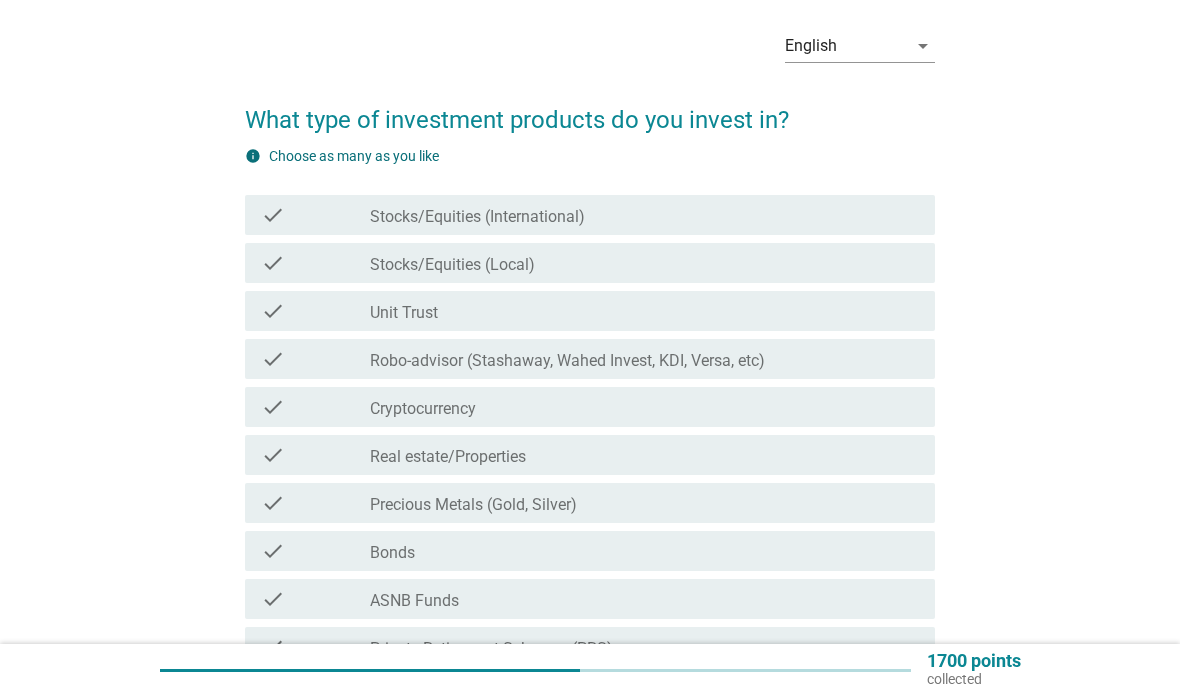 click on "check_box_outline_blank Stocks/Equities (International)" at bounding box center (644, 215) 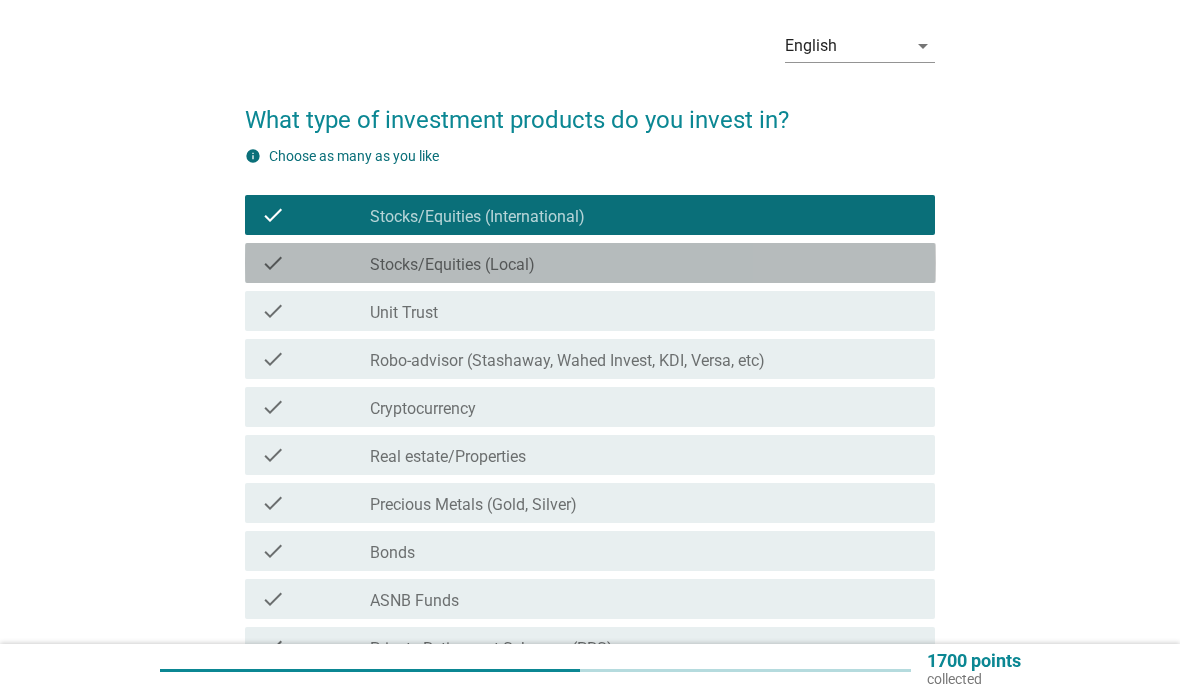 click on "check_box_outline_blank Stocks/Equities (Local)" at bounding box center (644, 263) 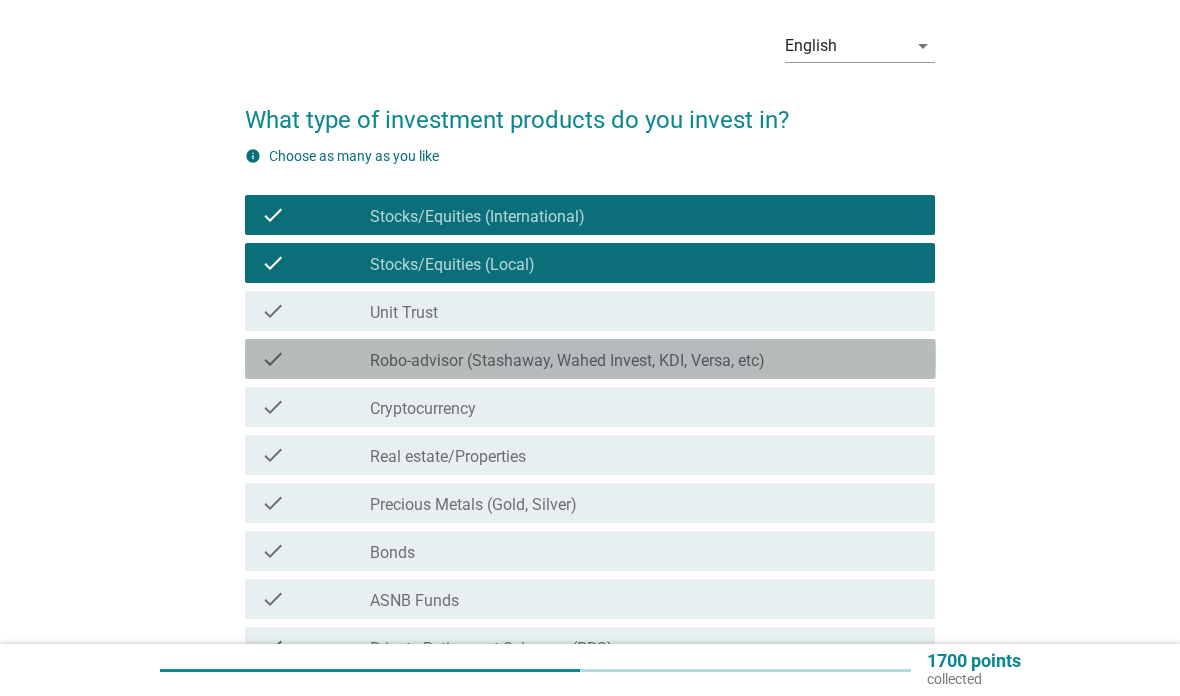 click on "check_box_outline_blank Robo-advisor (Stashaway, Wahed Invest, KDI, Versa, etc)" at bounding box center (644, 359) 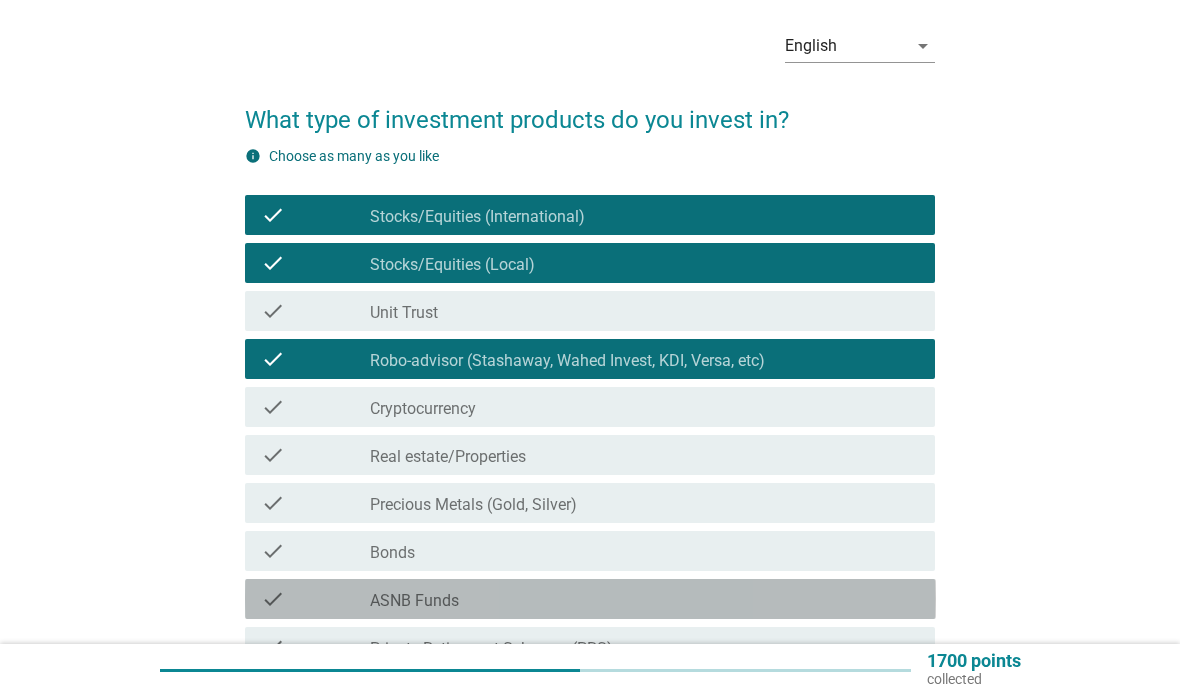 click on "check" at bounding box center (316, 599) 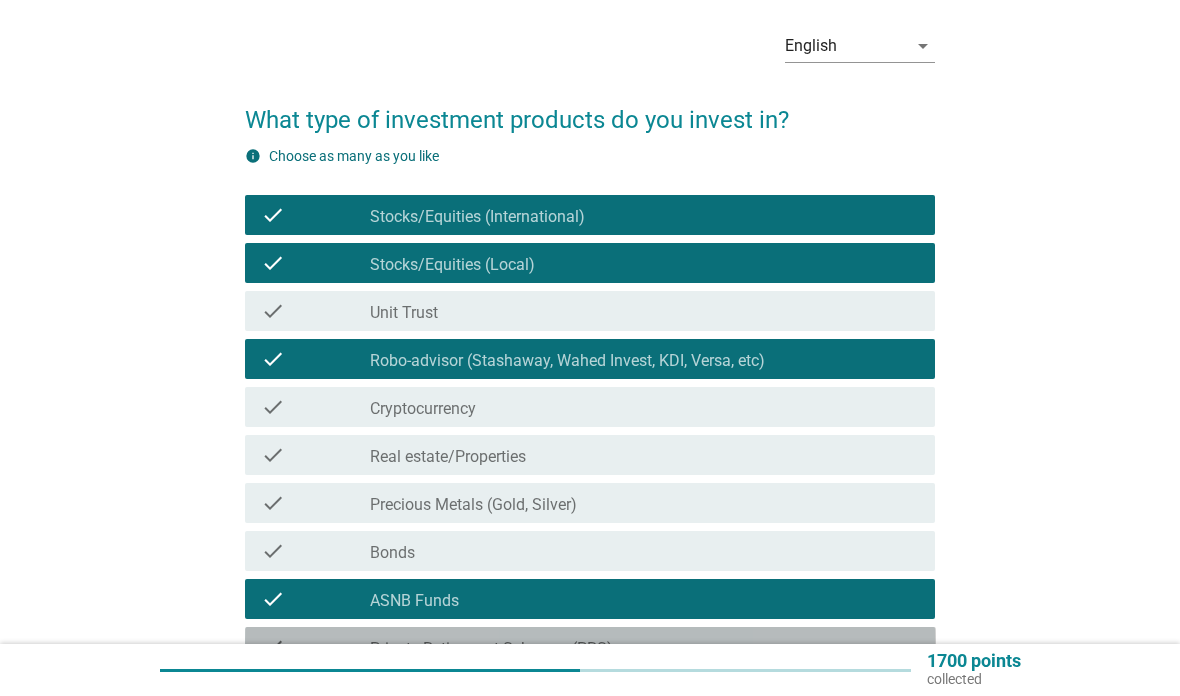 click on "check" at bounding box center [316, 647] 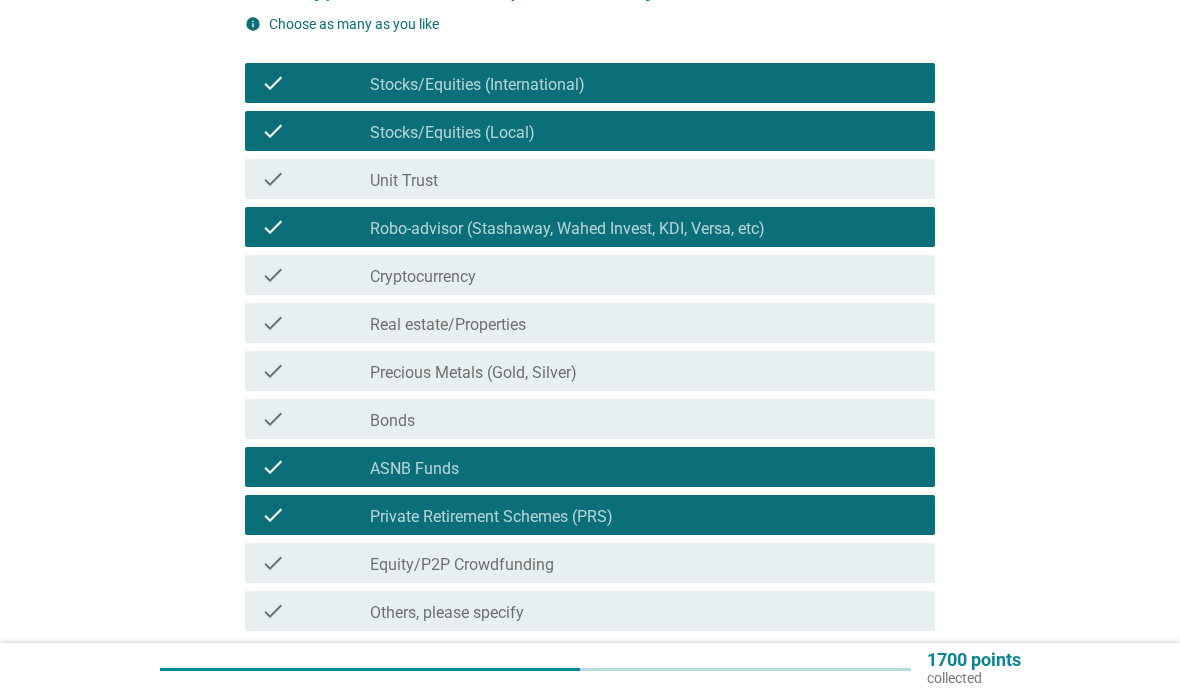 scroll, scrollTop: 208, scrollLeft: 0, axis: vertical 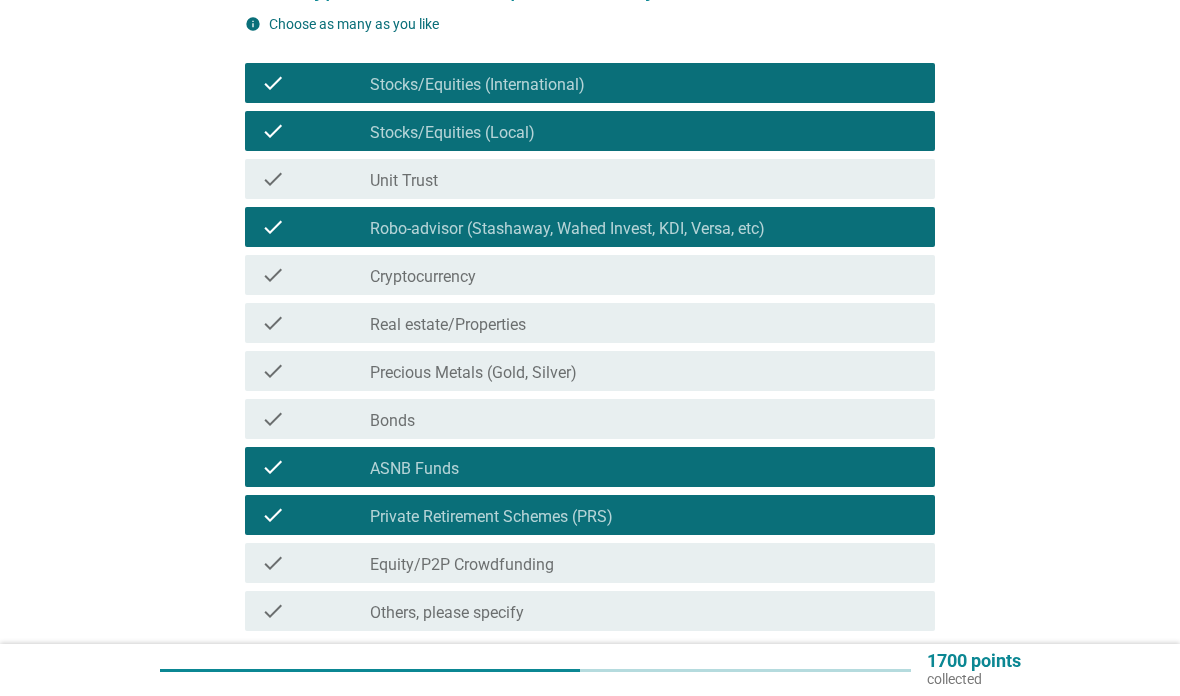 click on "Next" at bounding box center [883, 699] 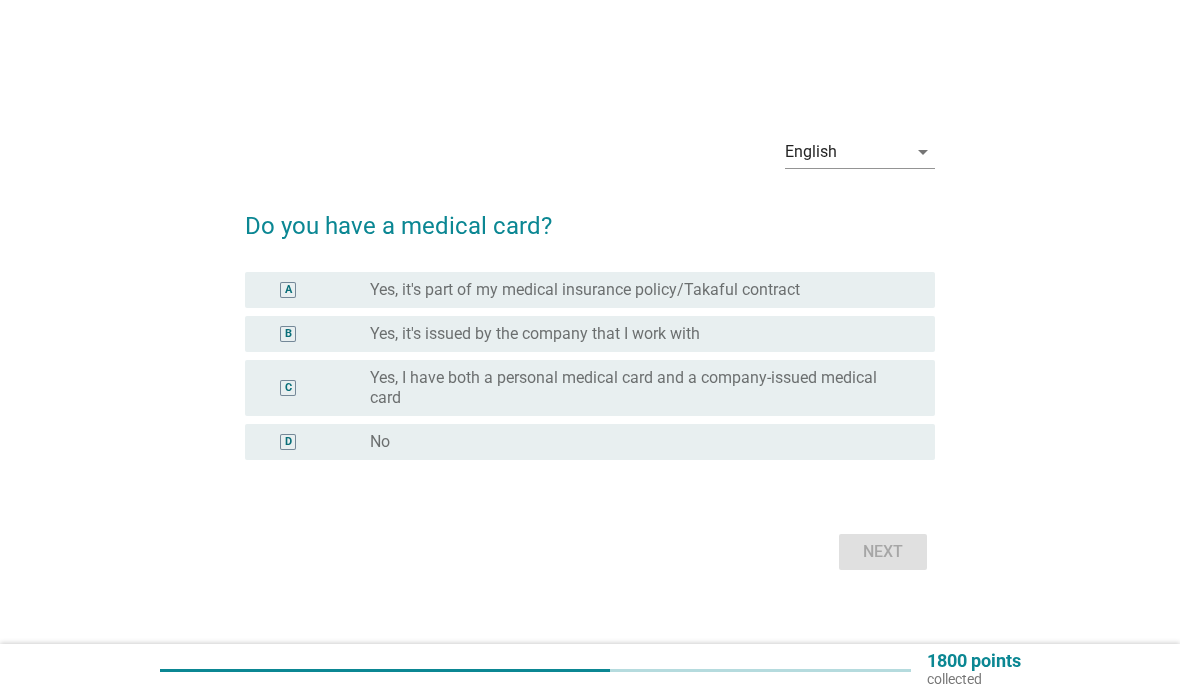 click on "radio_button_unchecked Yes, it's part of my medical insurance policy/Takaful contract" at bounding box center (636, 290) 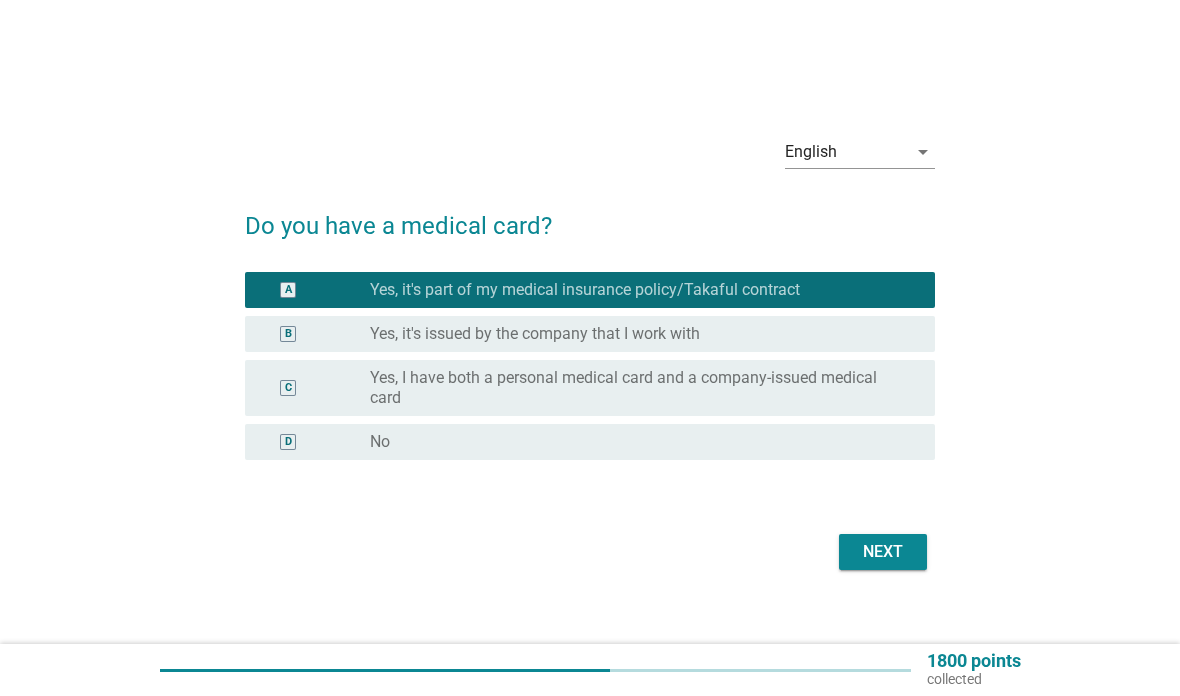 click on "radio_button_unchecked Yes, it's issued by the company that I work with" at bounding box center (636, 334) 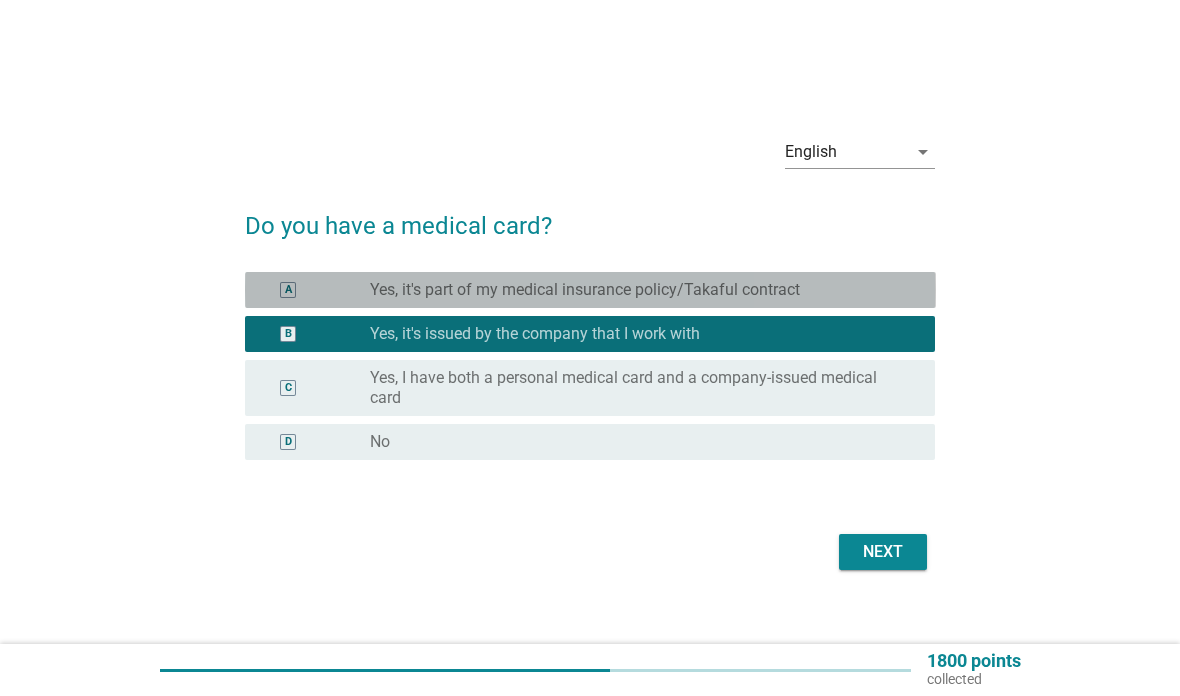 click on "radio_button_unchecked Yes, it's part of my medical insurance policy/Takaful contract" at bounding box center (636, 290) 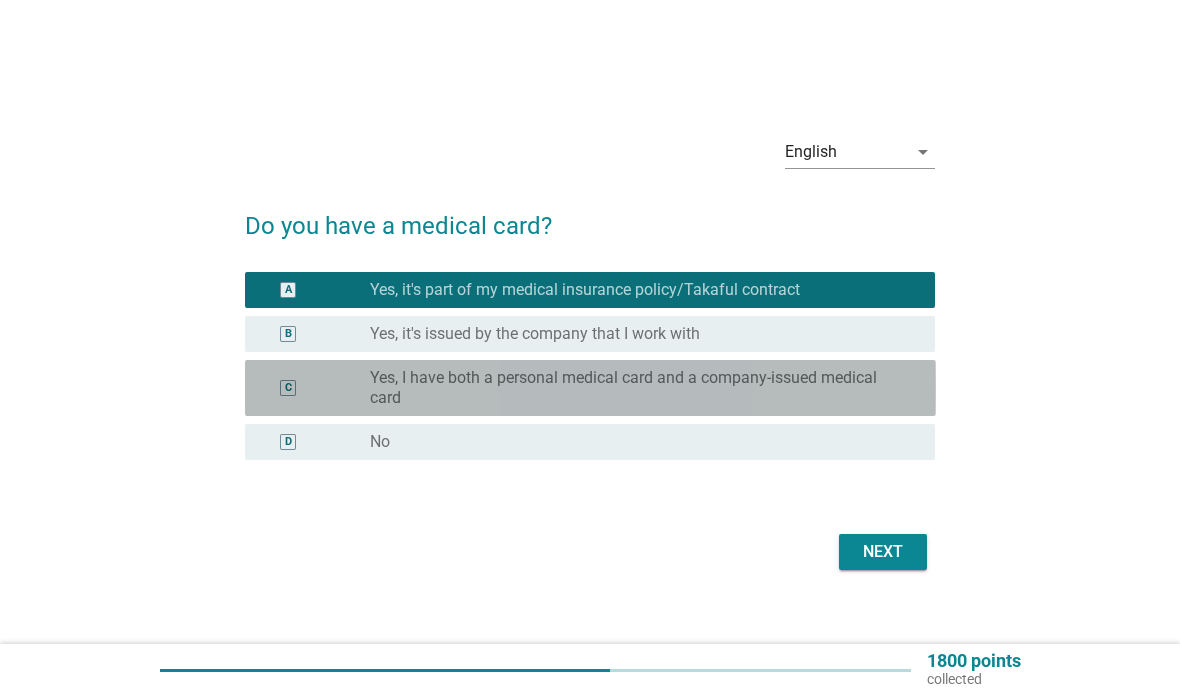 click on "Yes, I have both a personal medical card and a company-issued medical card" at bounding box center [636, 388] 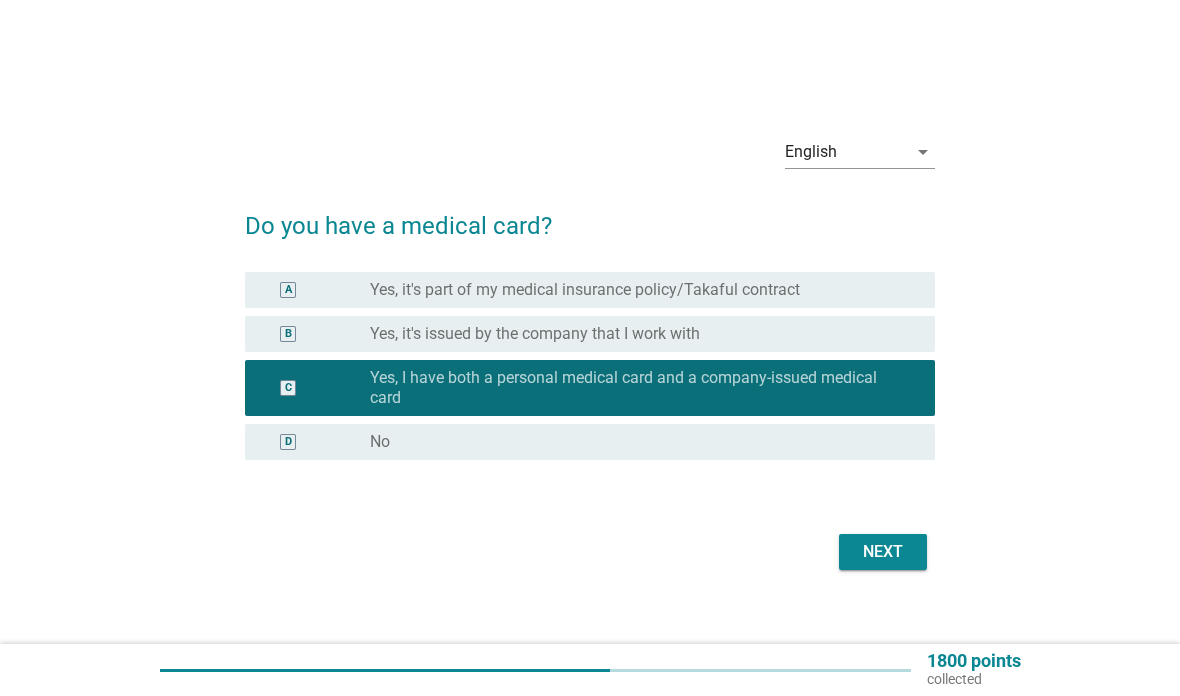 click on "Next" at bounding box center [883, 552] 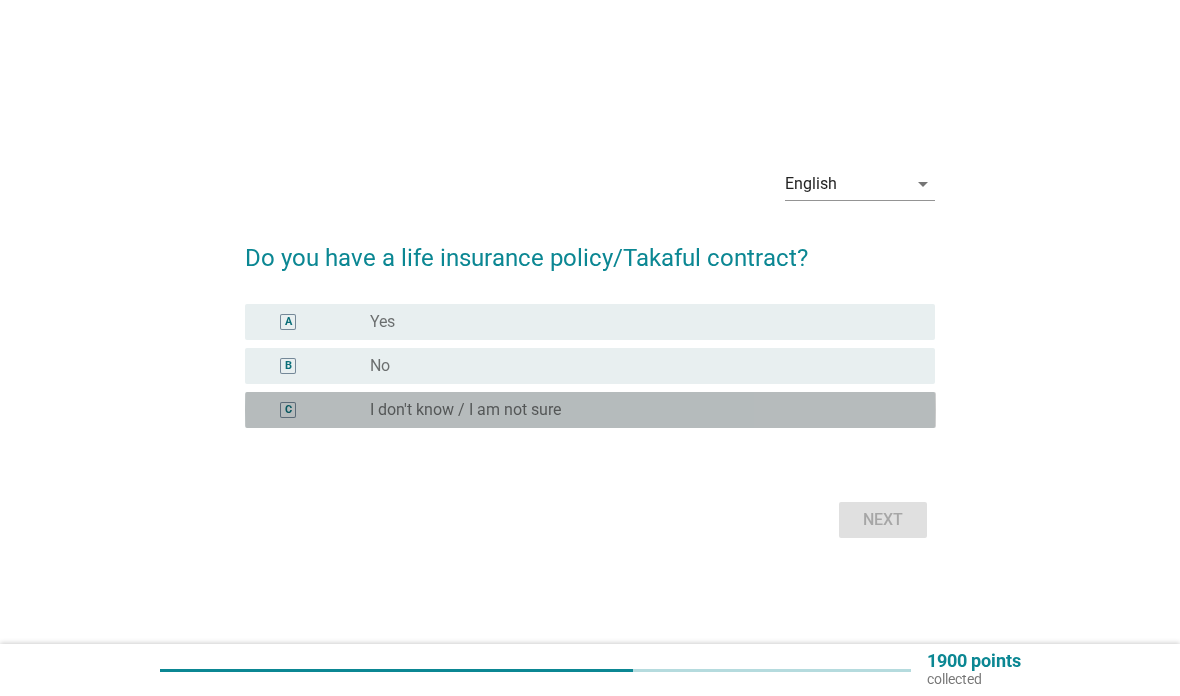 click on "radio_button_unchecked I don't know / I am not sure" at bounding box center [636, 410] 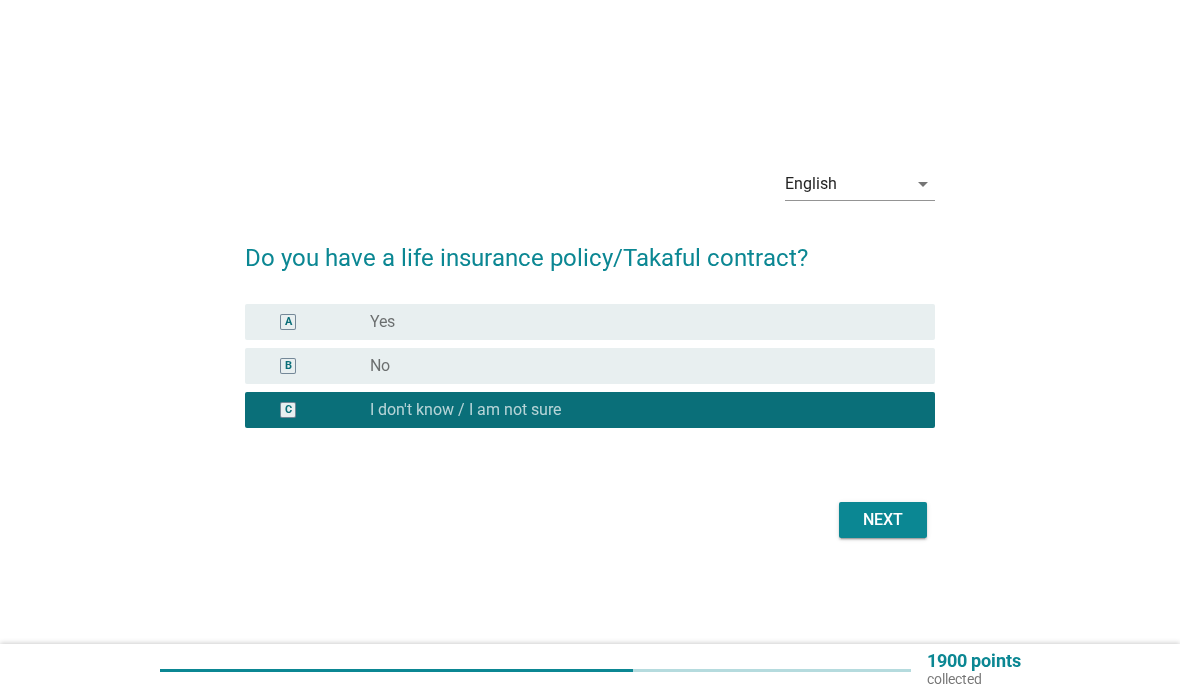 click on "Next" at bounding box center (883, 520) 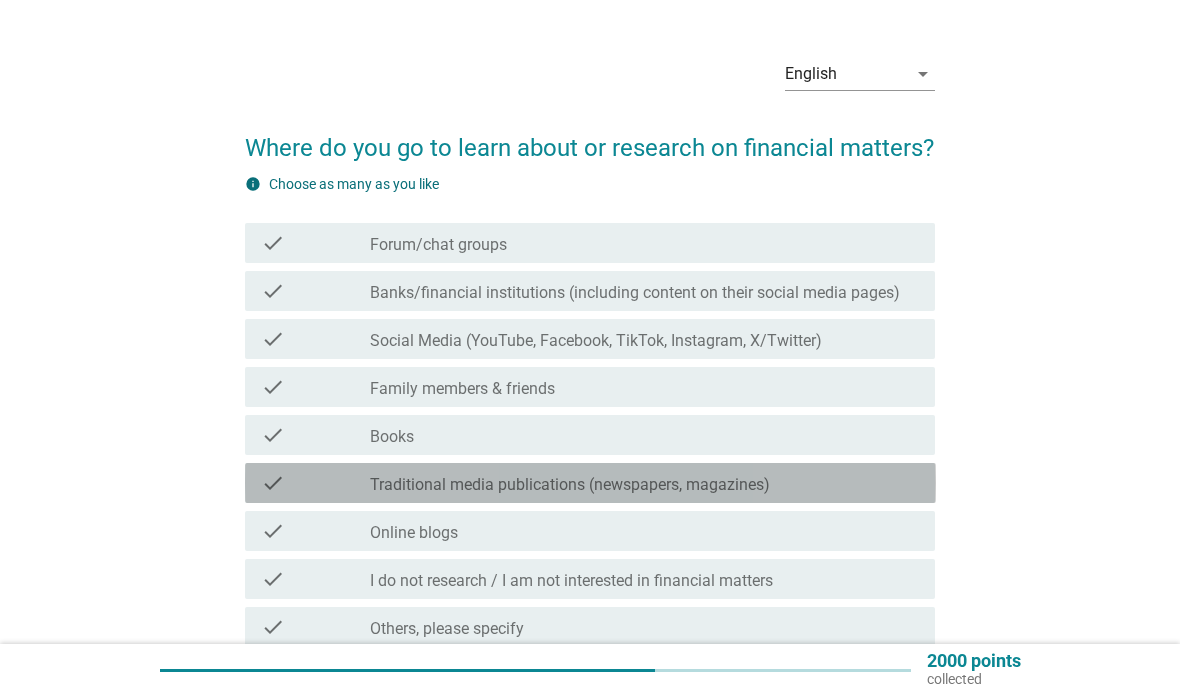 scroll, scrollTop: 46, scrollLeft: 0, axis: vertical 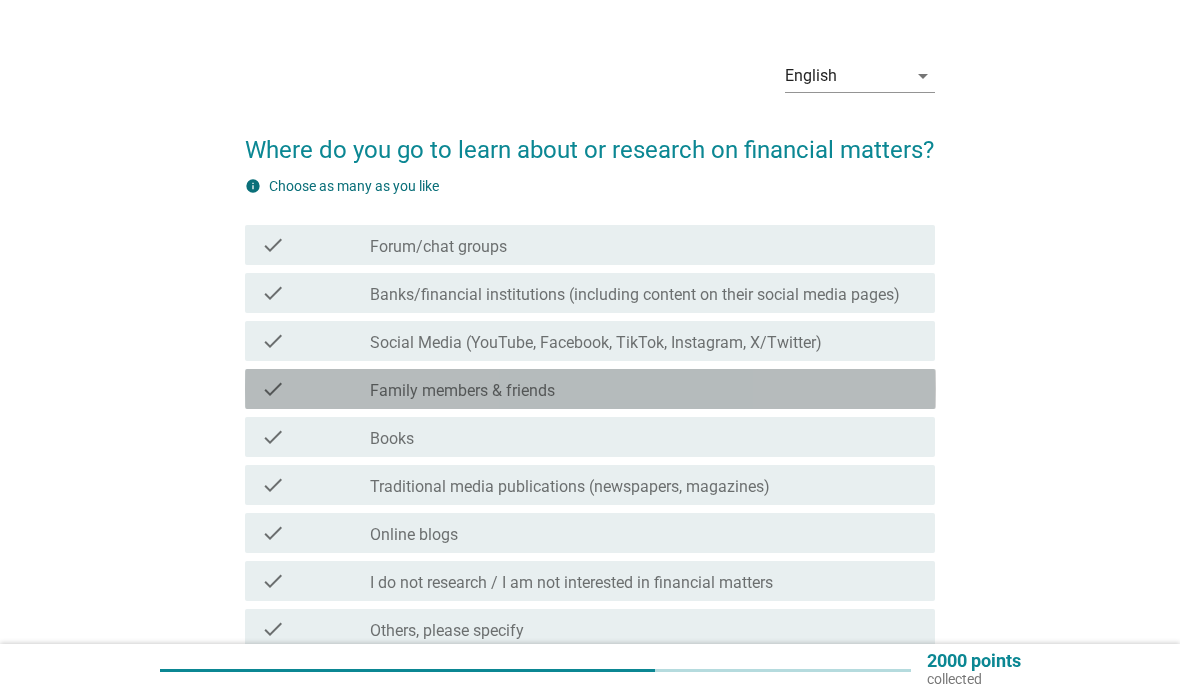 click on "check_box_outline_blank Family members & friends" at bounding box center [644, 389] 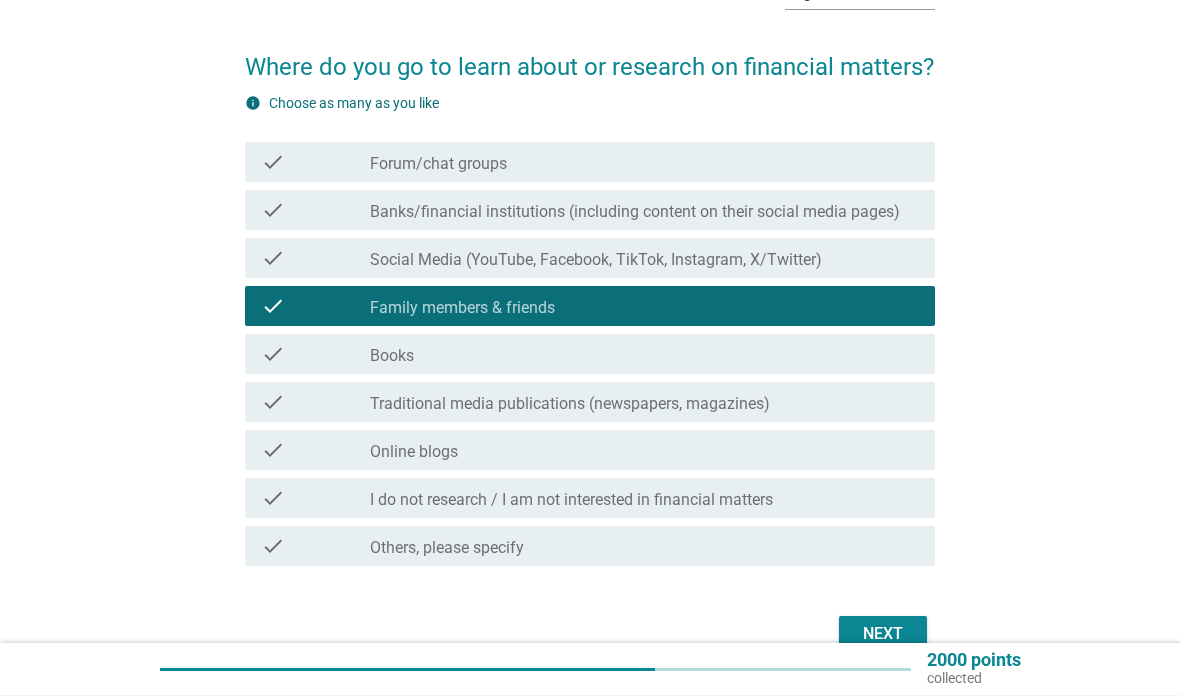 scroll, scrollTop: 132, scrollLeft: 0, axis: vertical 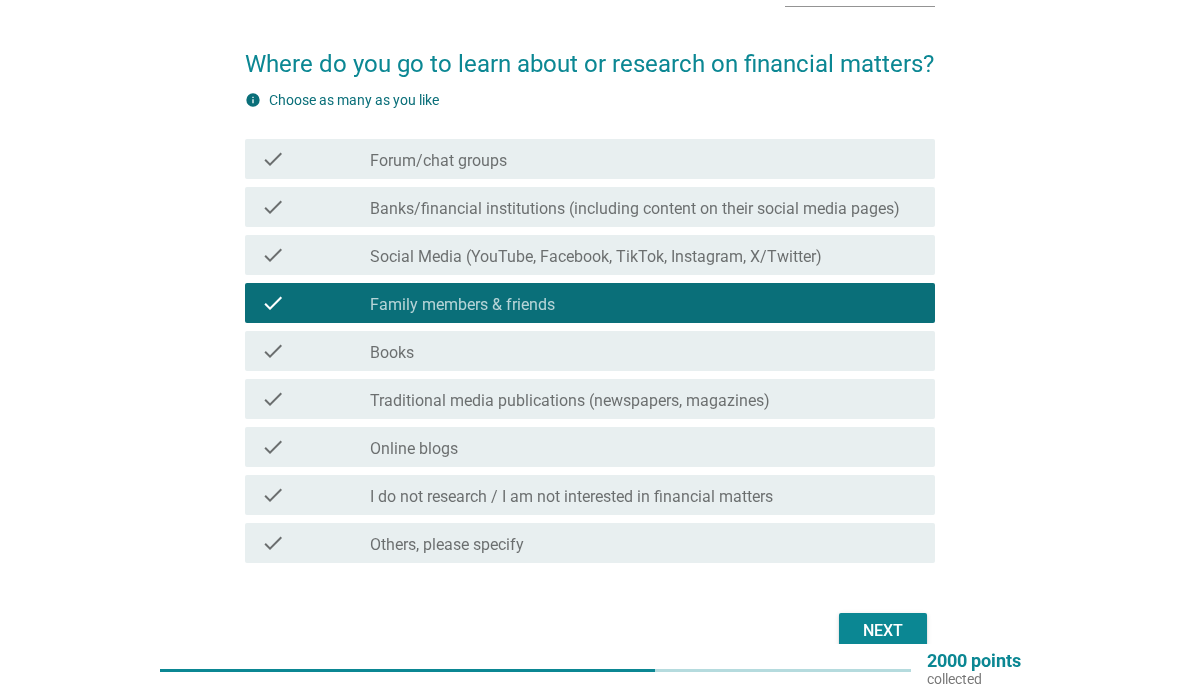 click on "Next" at bounding box center [883, 631] 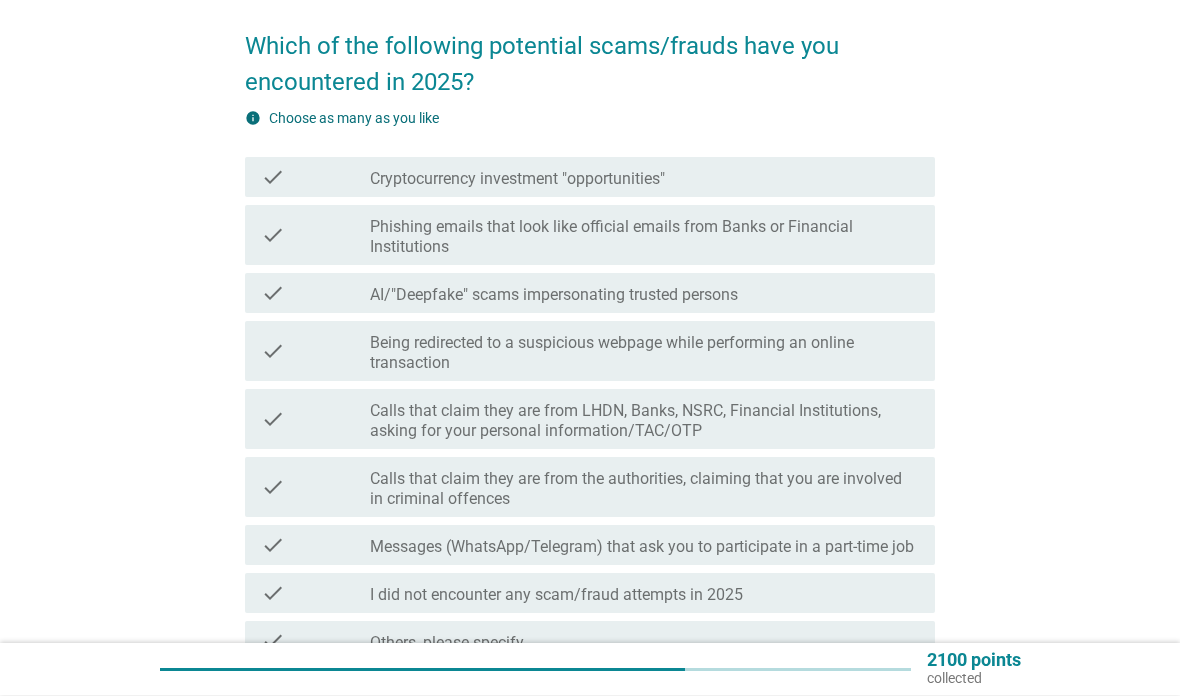 scroll, scrollTop: 151, scrollLeft: 0, axis: vertical 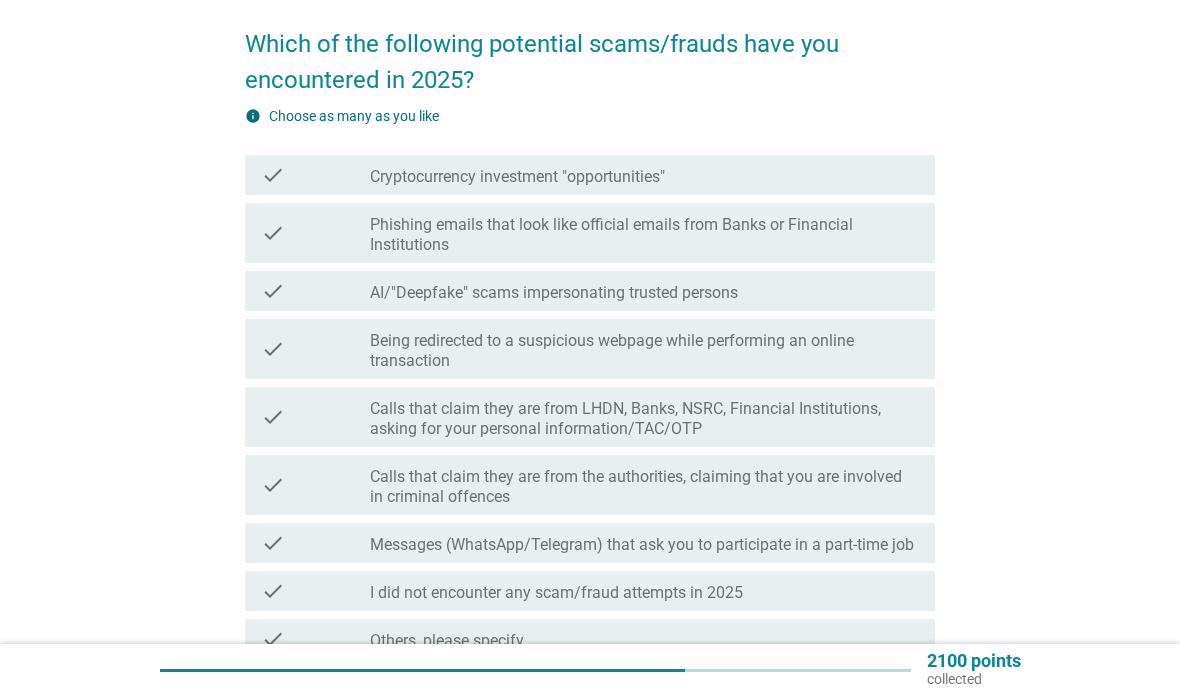 click on "check_box_outline_blank I did not encounter any scam/fraud attempts in 2025" at bounding box center (644, 591) 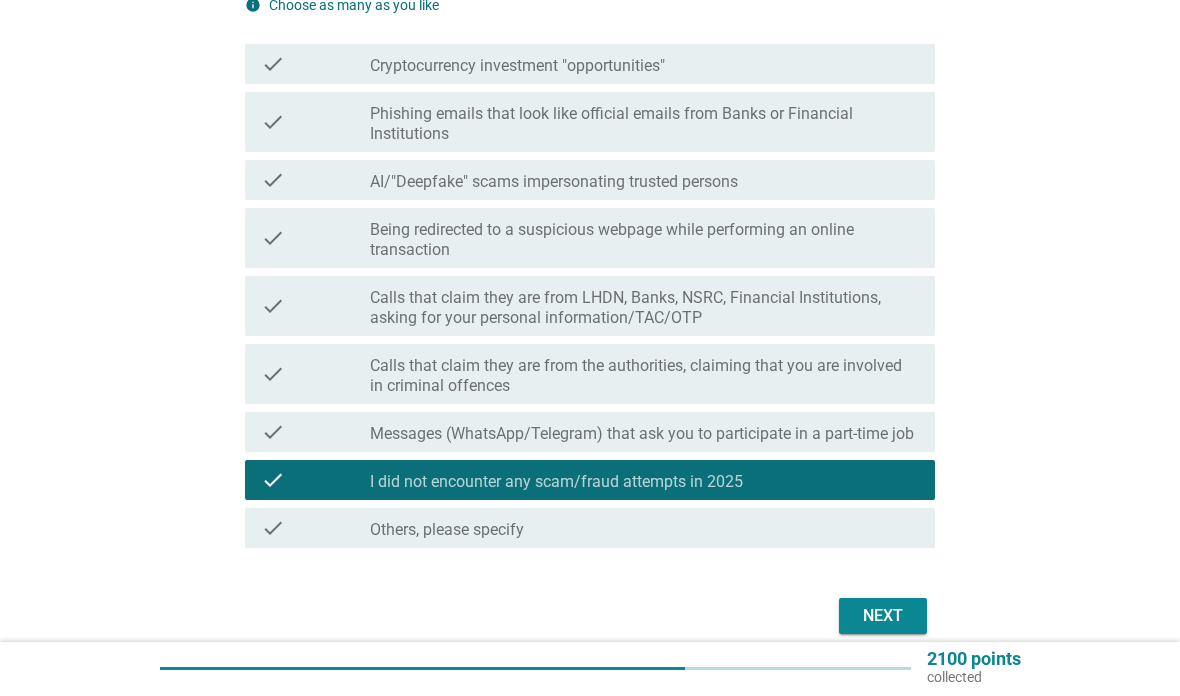scroll, scrollTop: 263, scrollLeft: 0, axis: vertical 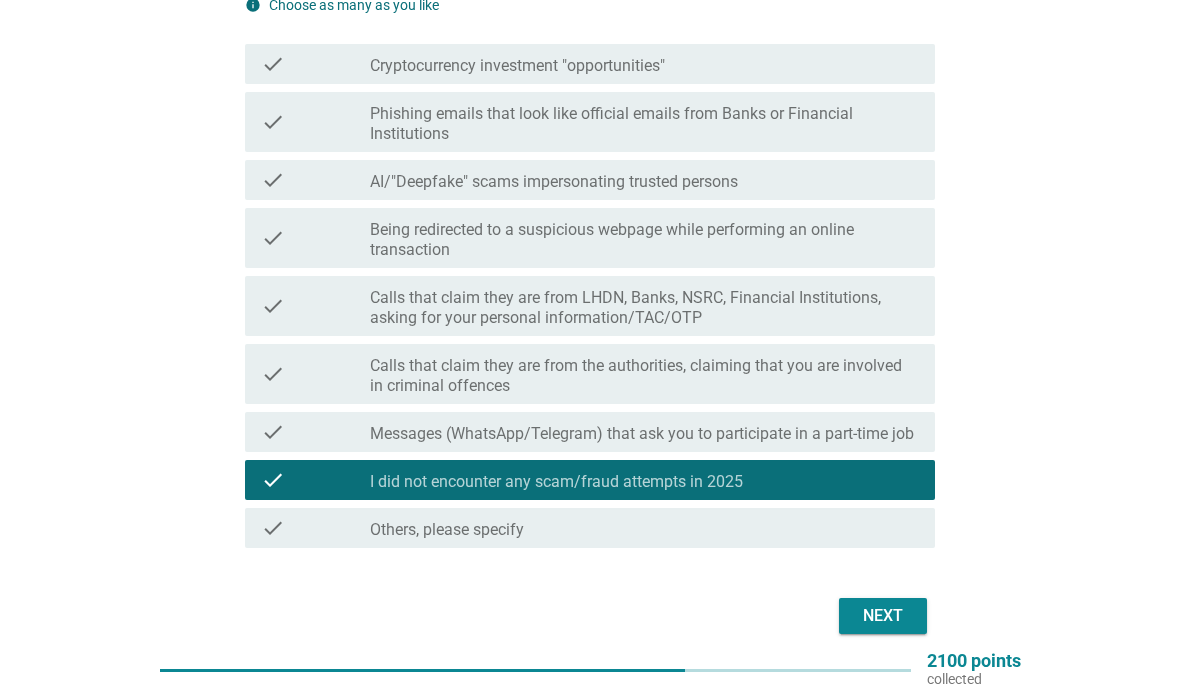 click on "Next" at bounding box center (883, 616) 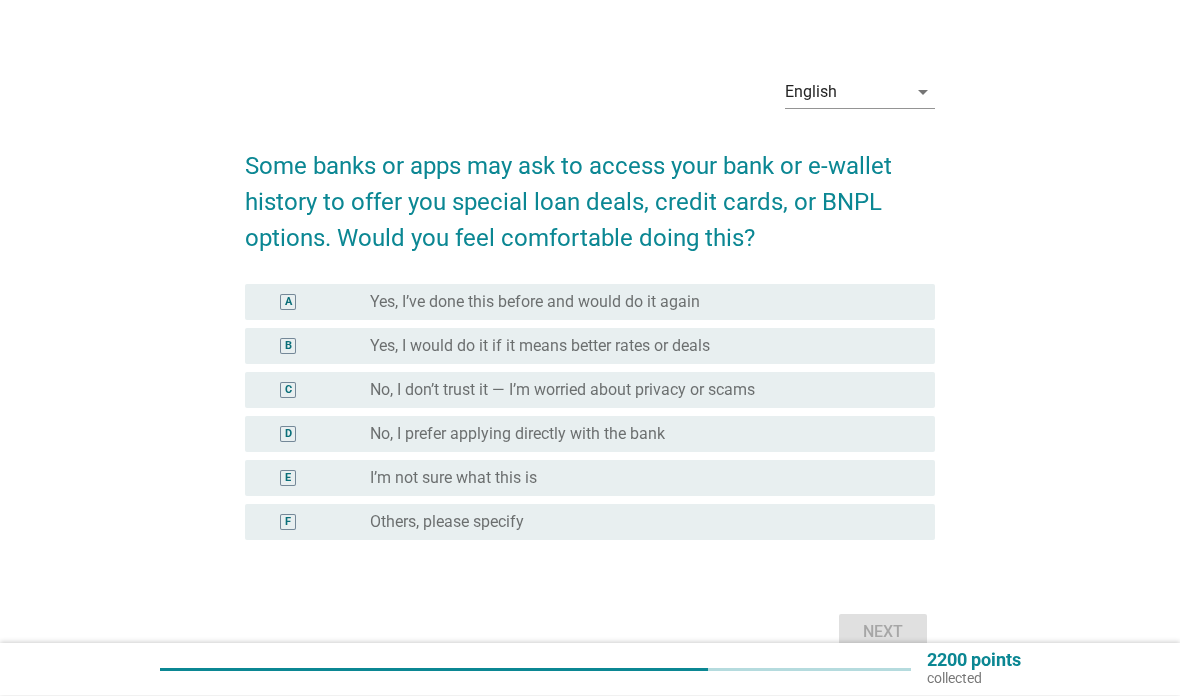 scroll, scrollTop: 30, scrollLeft: 0, axis: vertical 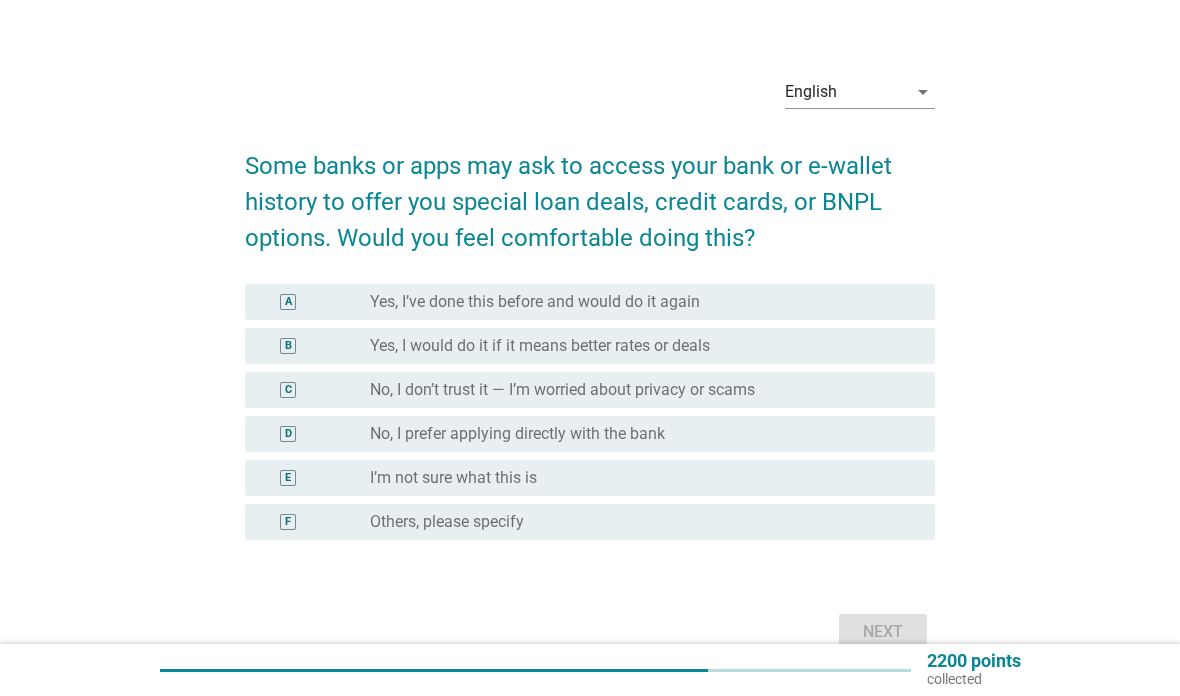click on "radio_button_unchecked No, I prefer applying directly with the bank" at bounding box center (636, 434) 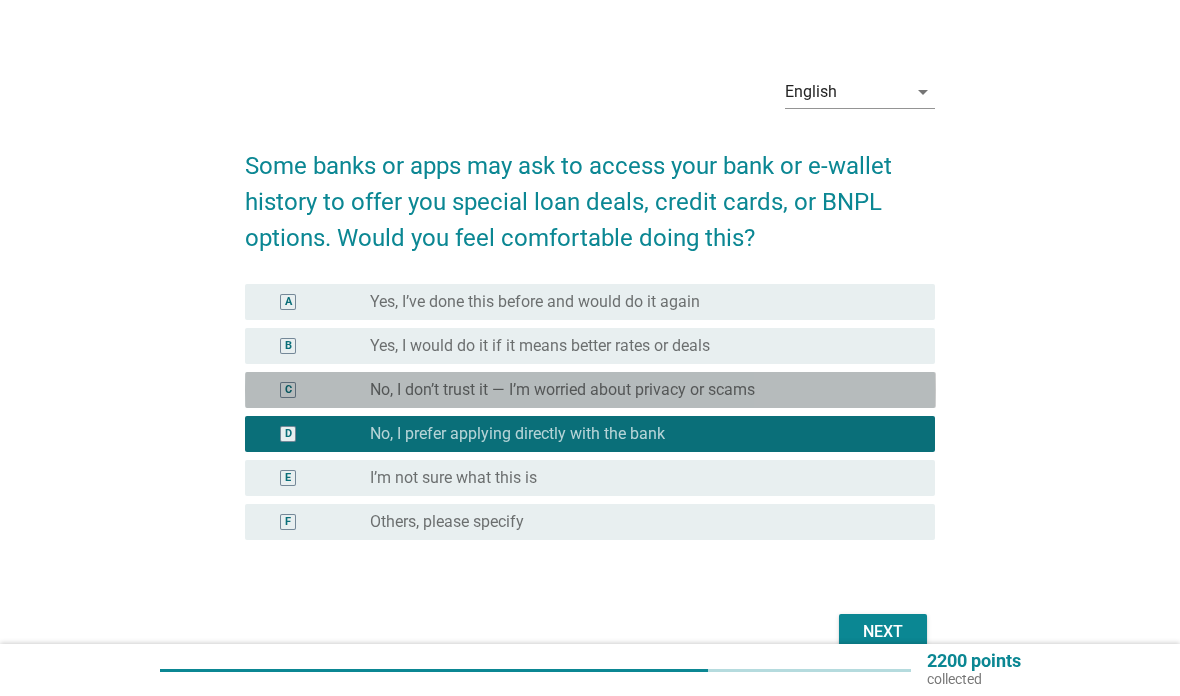 click on "radio_button_unchecked No, I don’t trust it — I’m worried about privacy or scams" at bounding box center [636, 390] 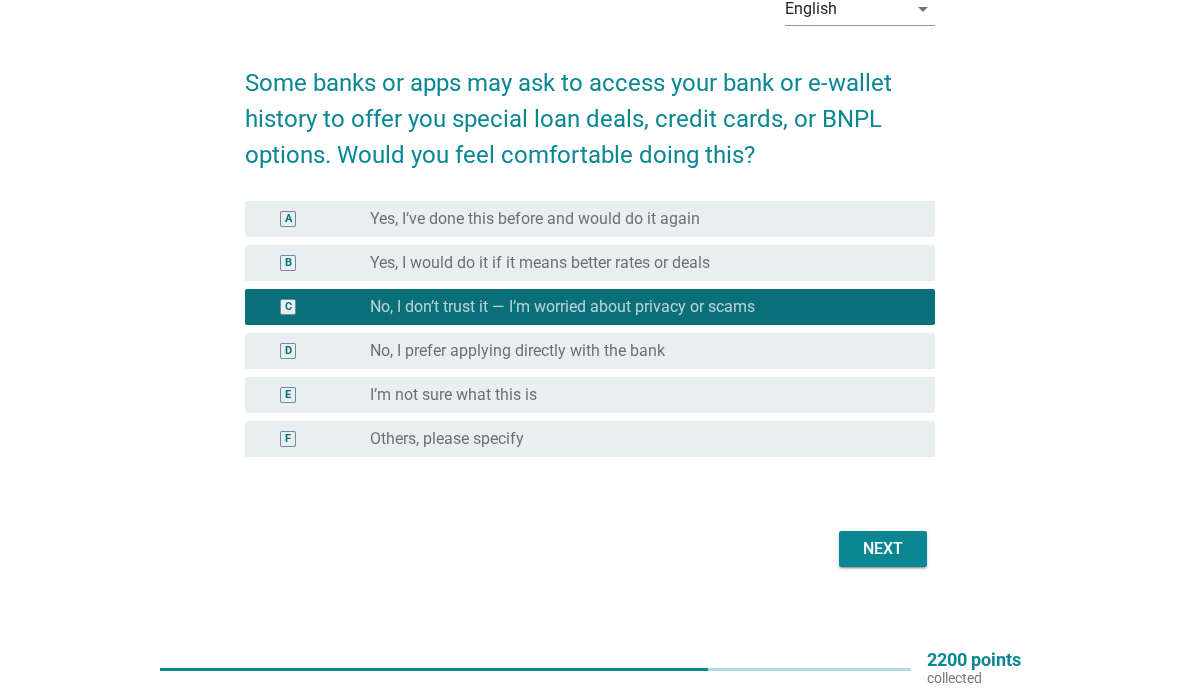 scroll, scrollTop: 113, scrollLeft: 0, axis: vertical 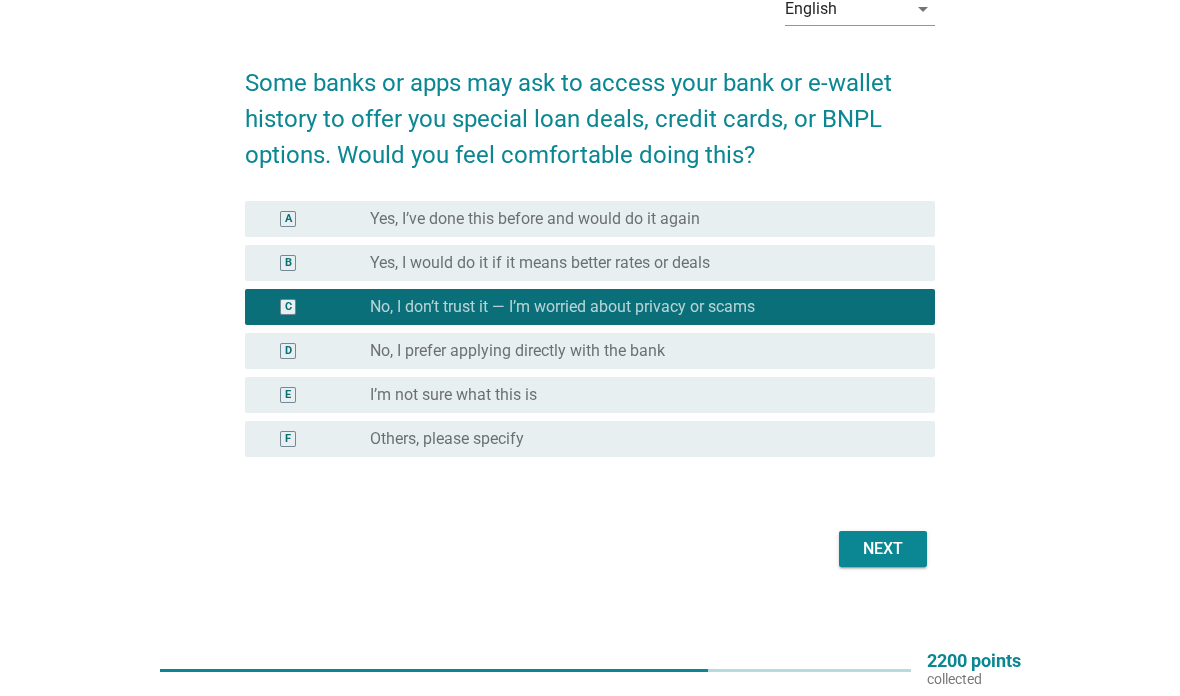 click on "Next" at bounding box center [883, 549] 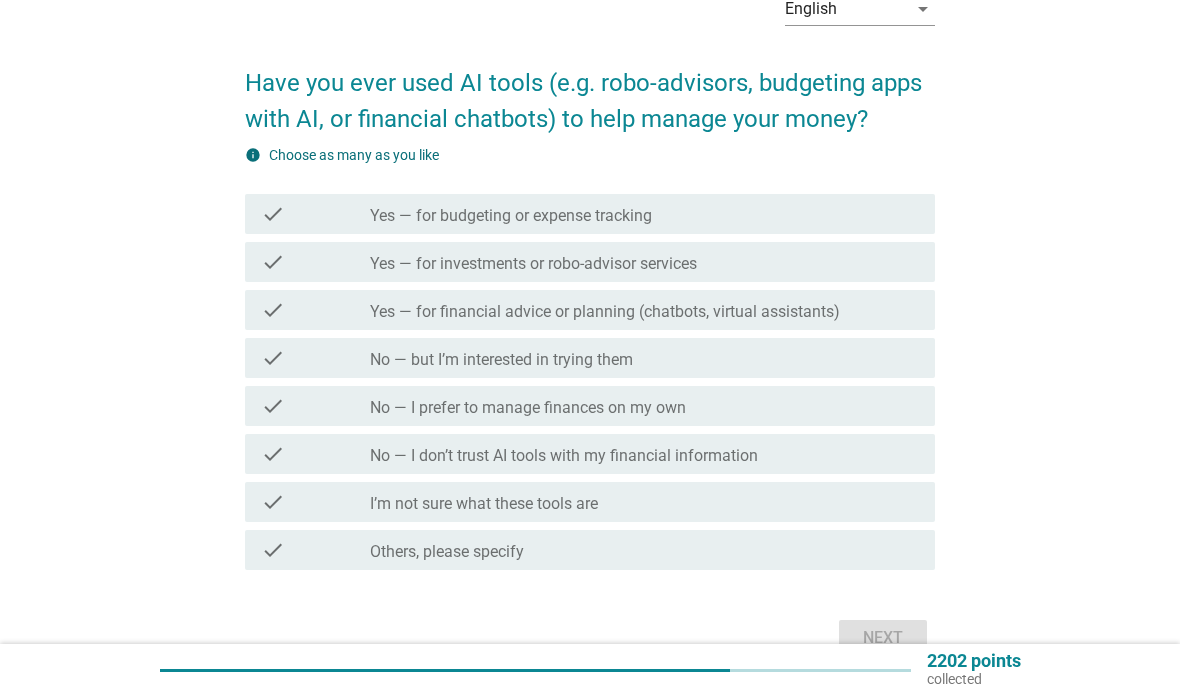 scroll, scrollTop: 0, scrollLeft: 0, axis: both 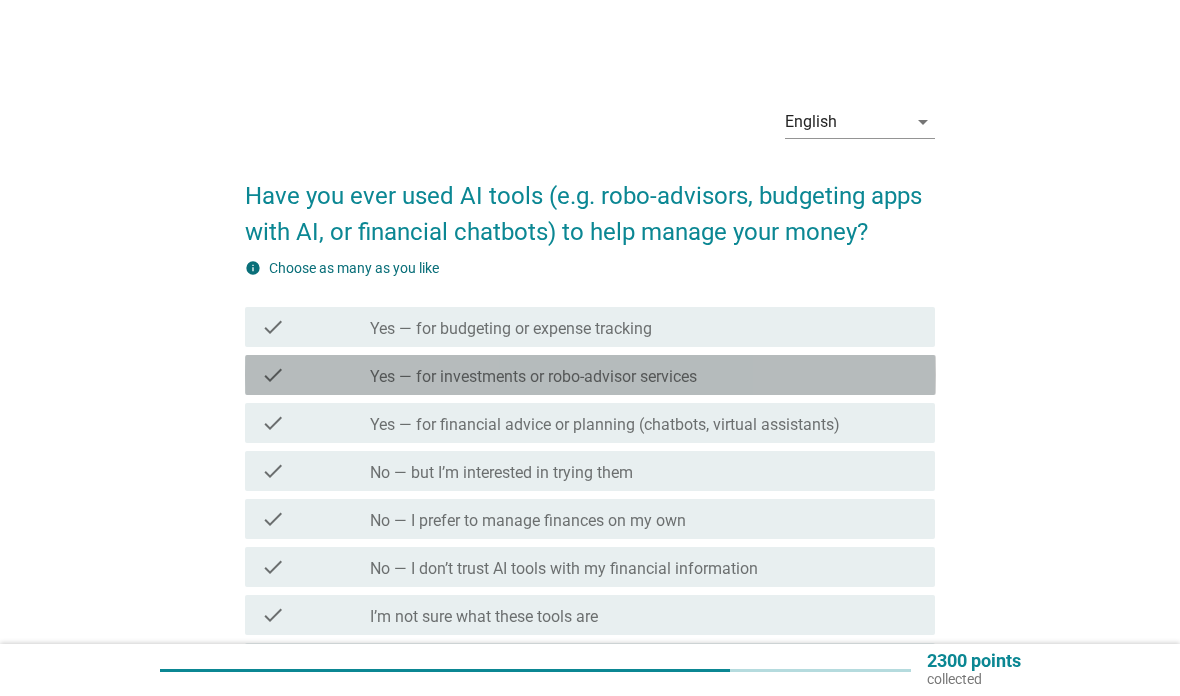 click on "check_box_outline_blank No — but I’m interested in trying them" at bounding box center (644, 471) 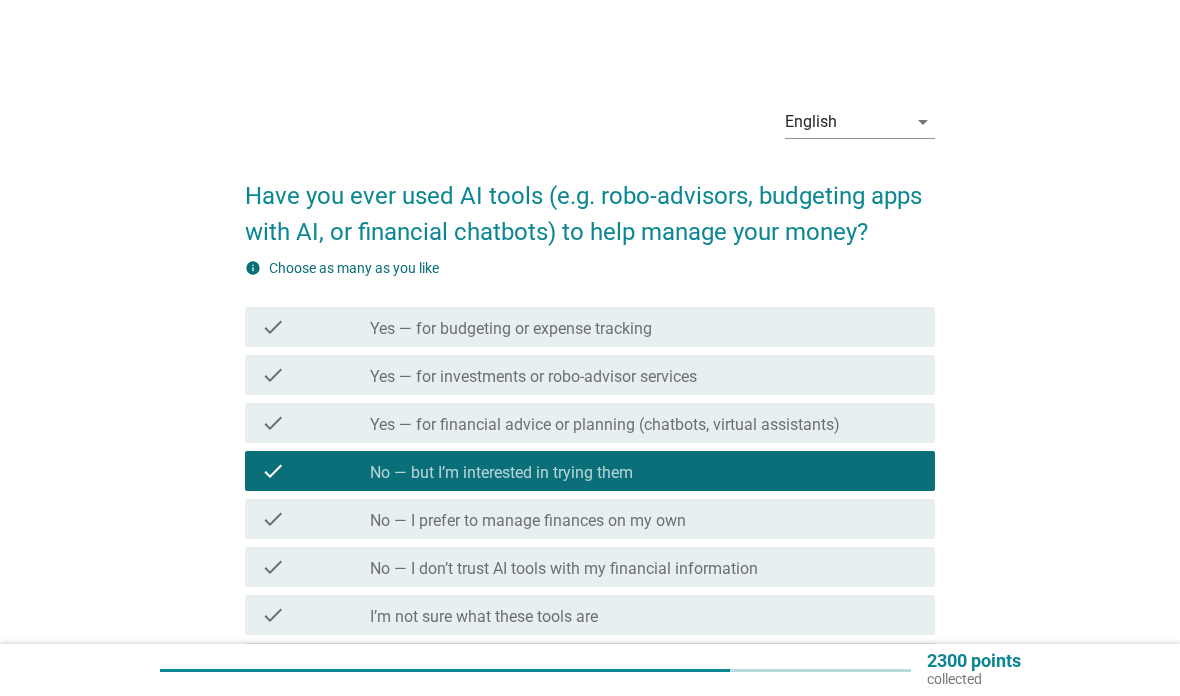 scroll, scrollTop: 111, scrollLeft: 0, axis: vertical 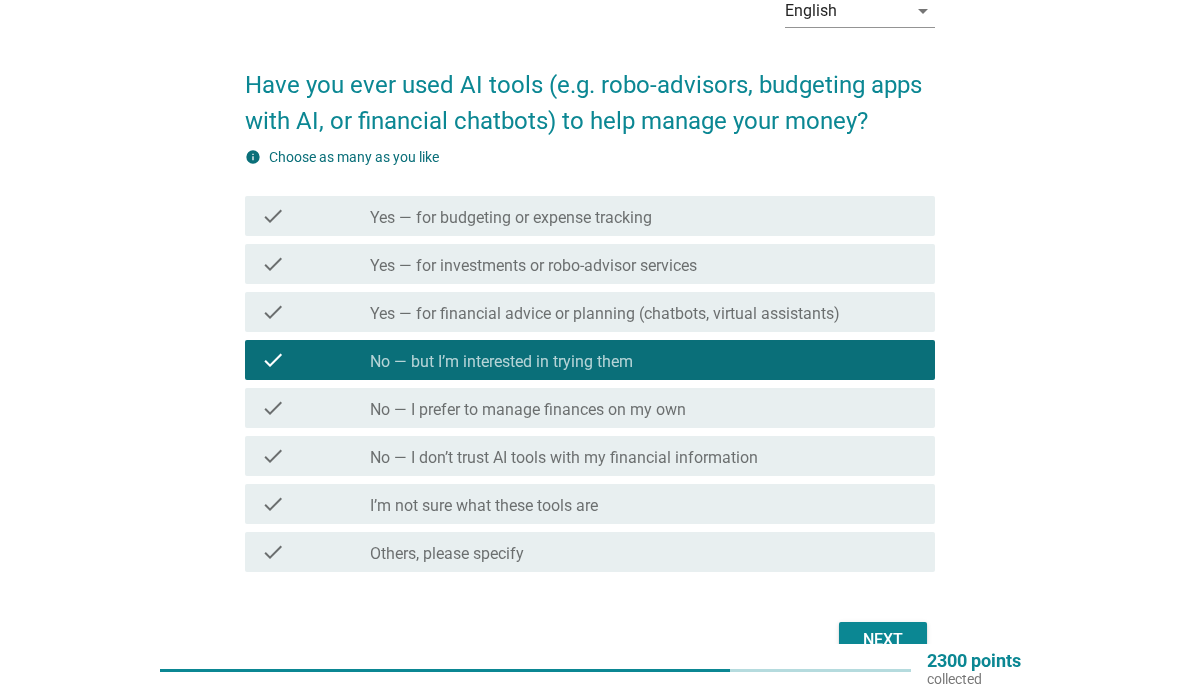 click on "Next" at bounding box center [883, 640] 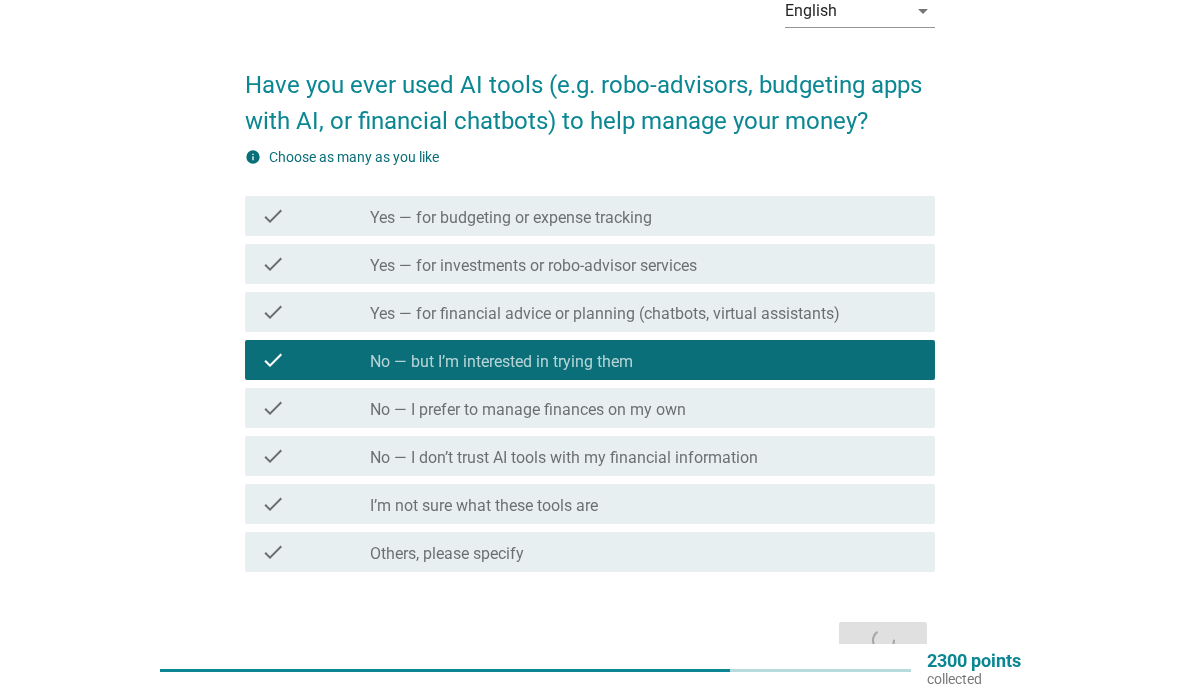 scroll, scrollTop: 0, scrollLeft: 0, axis: both 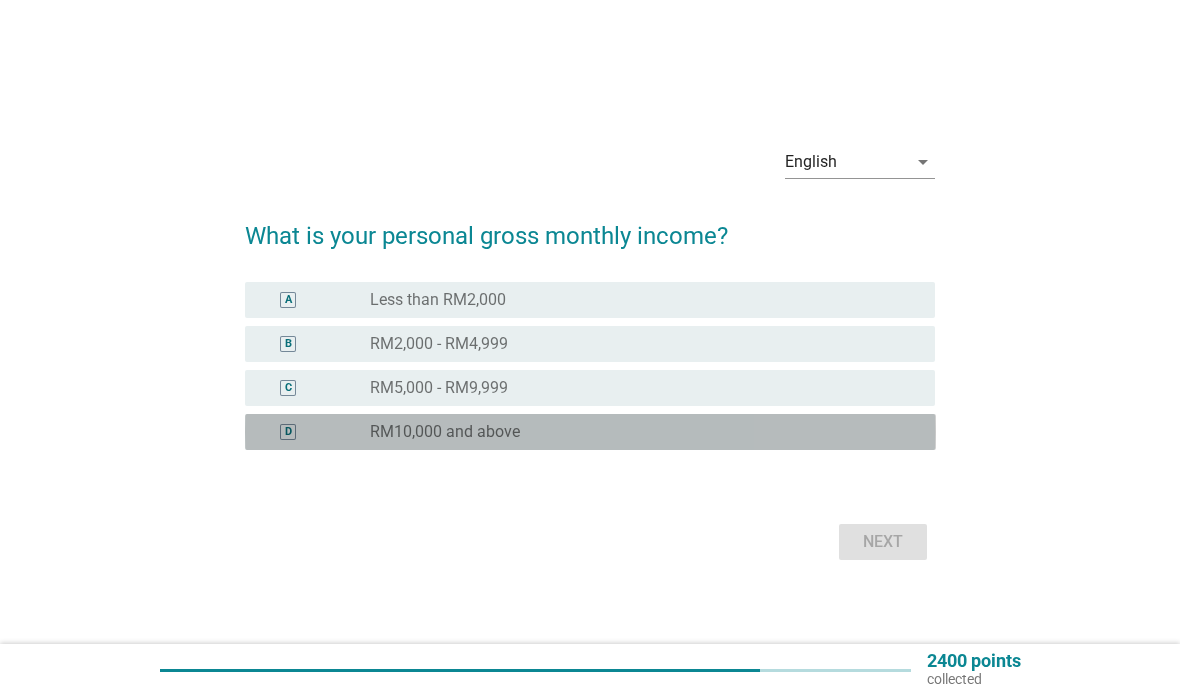 click on "radio_button_unchecked RM10,000 and above" at bounding box center (636, 432) 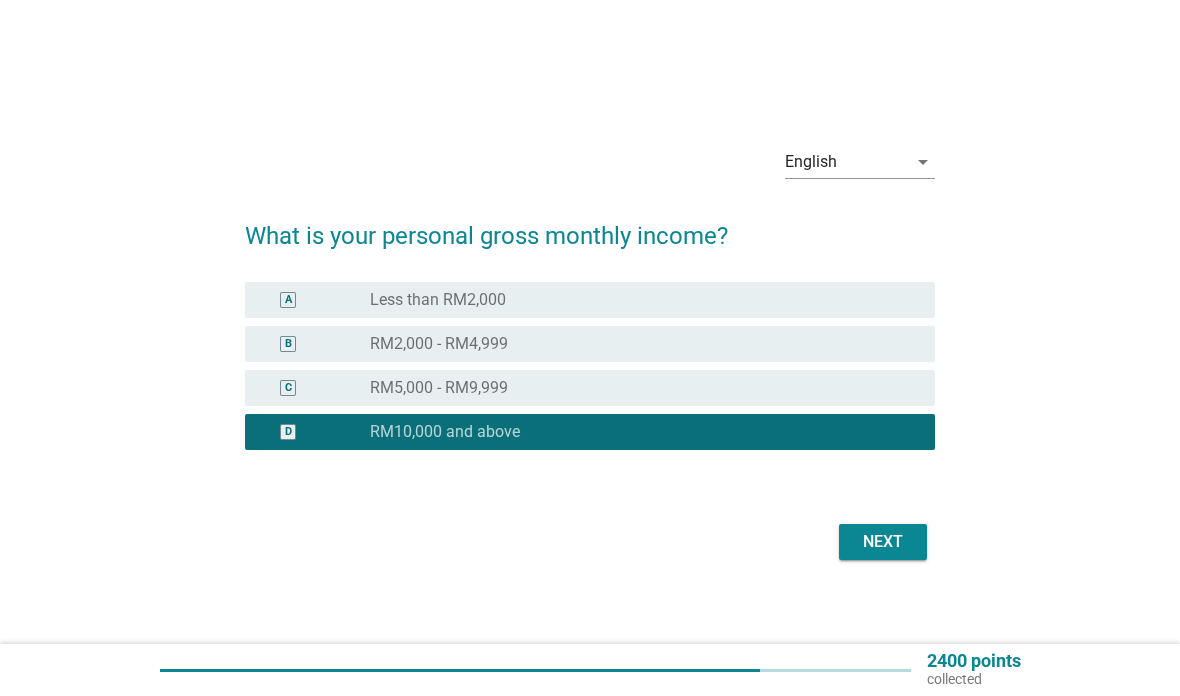 click on "Next" at bounding box center [883, 542] 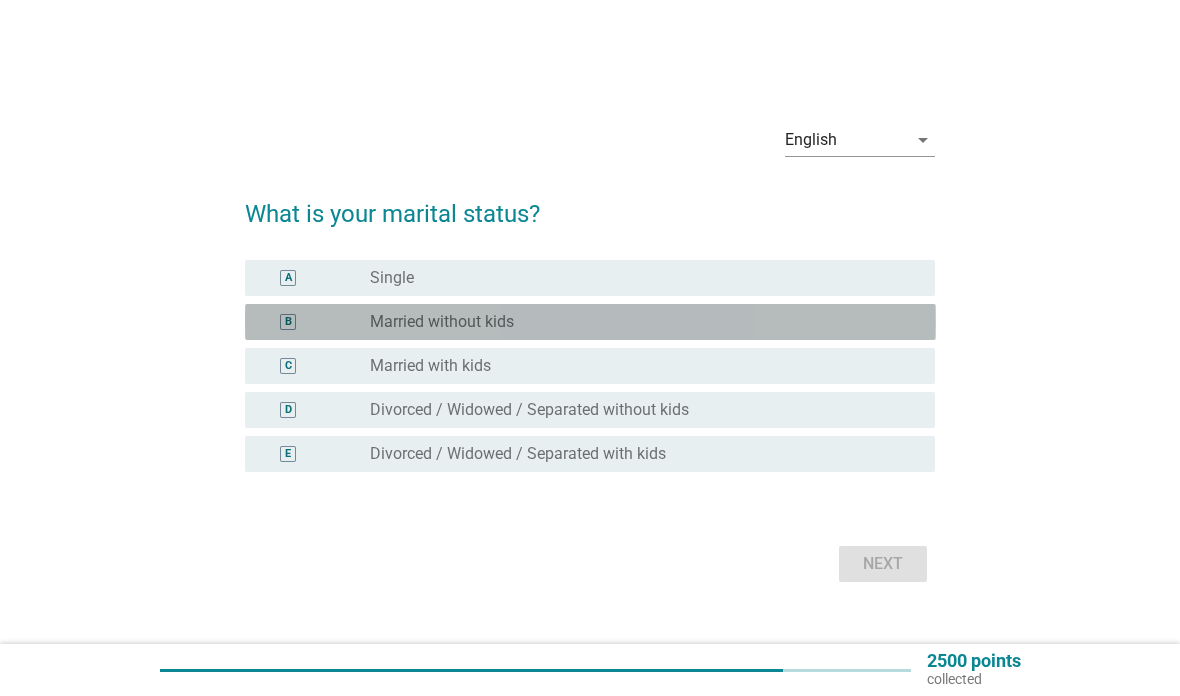 click on "radio_button_unchecked Married without kids" at bounding box center [636, 322] 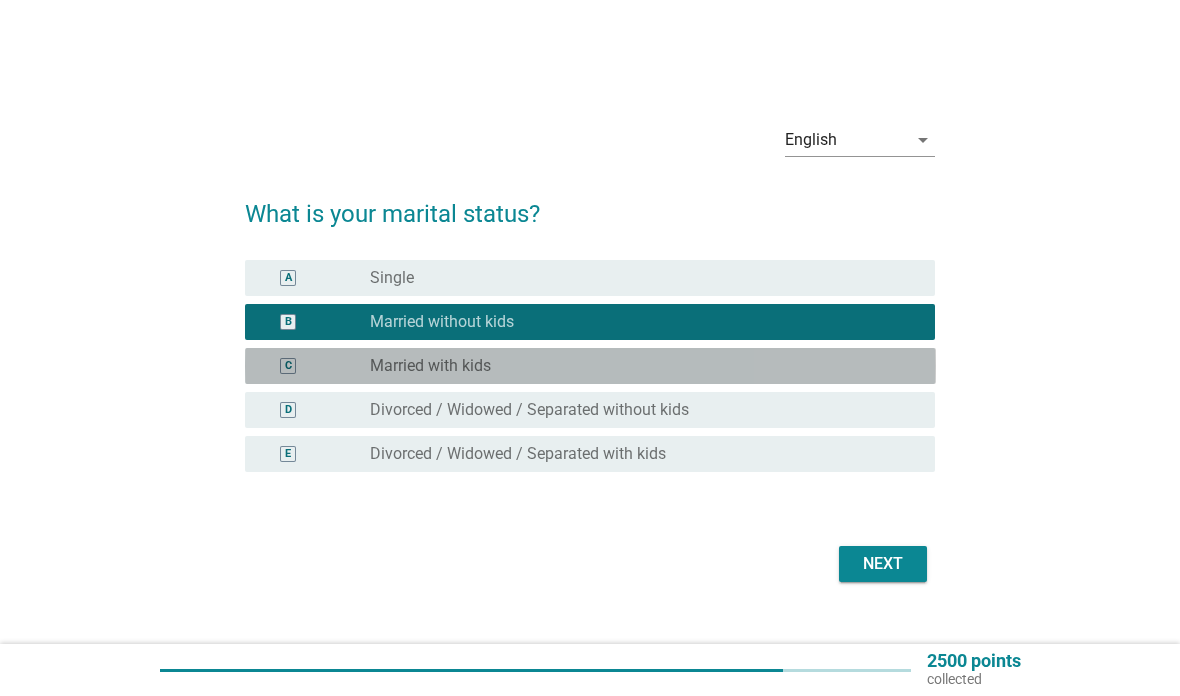 click on "radio_button_unchecked Married with kids" at bounding box center (636, 366) 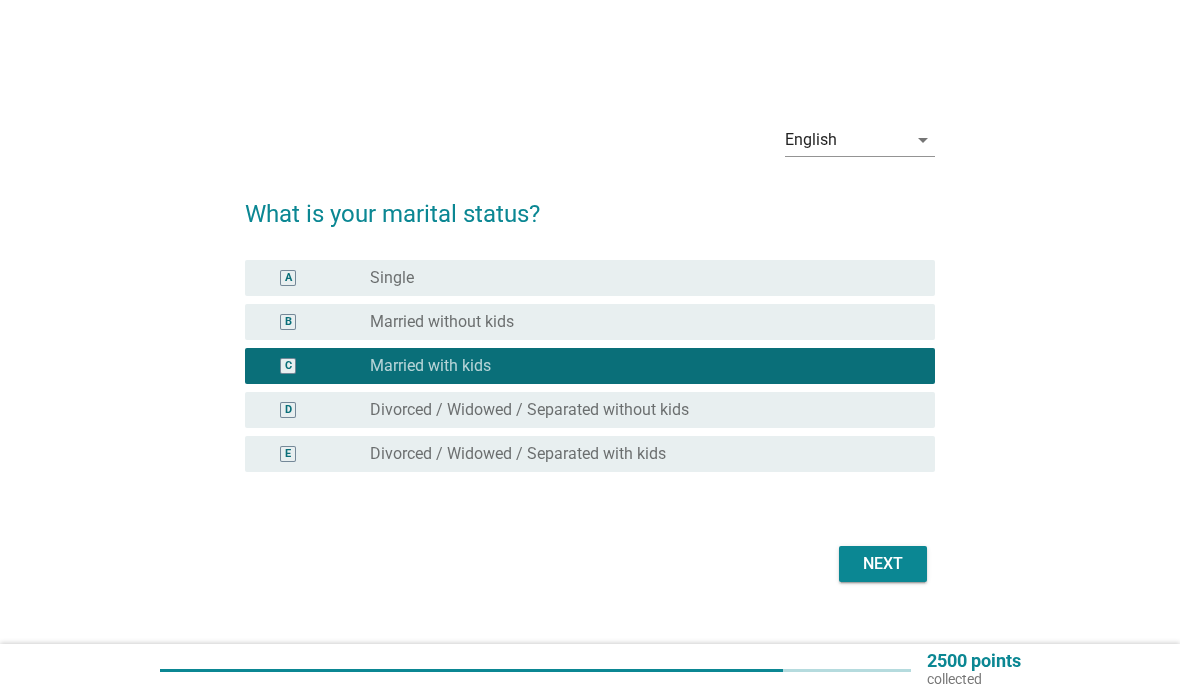 click on "Next" at bounding box center [883, 564] 